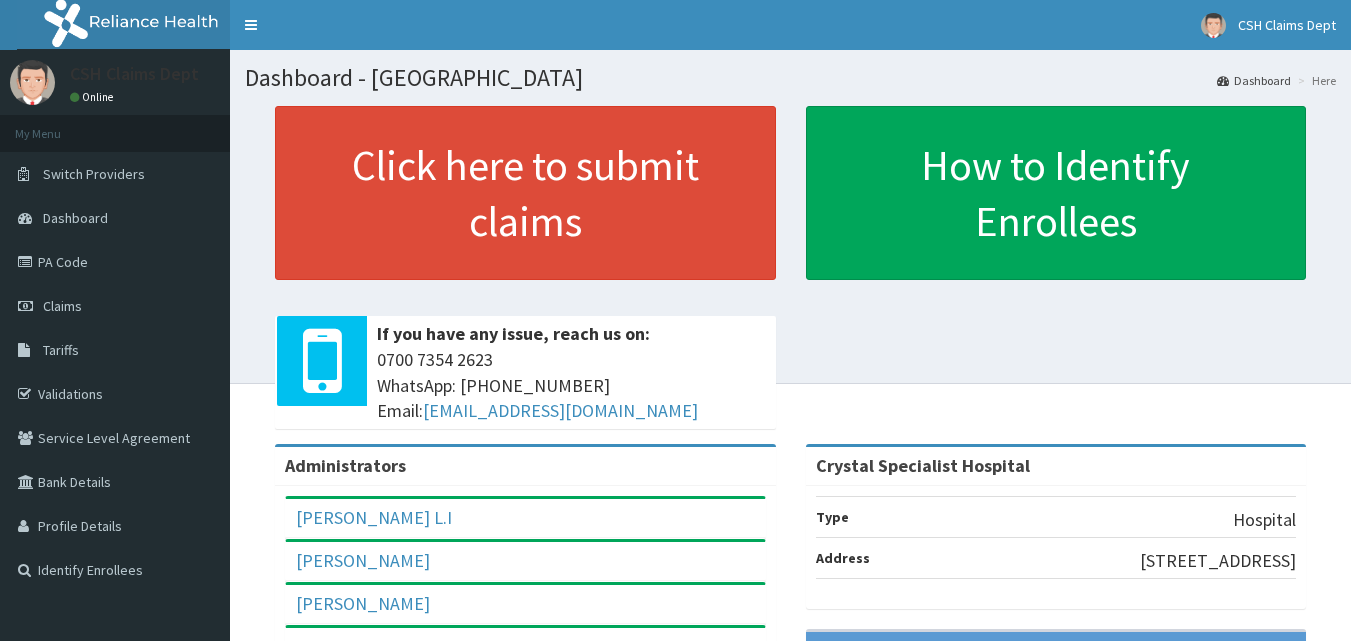scroll, scrollTop: 0, scrollLeft: 0, axis: both 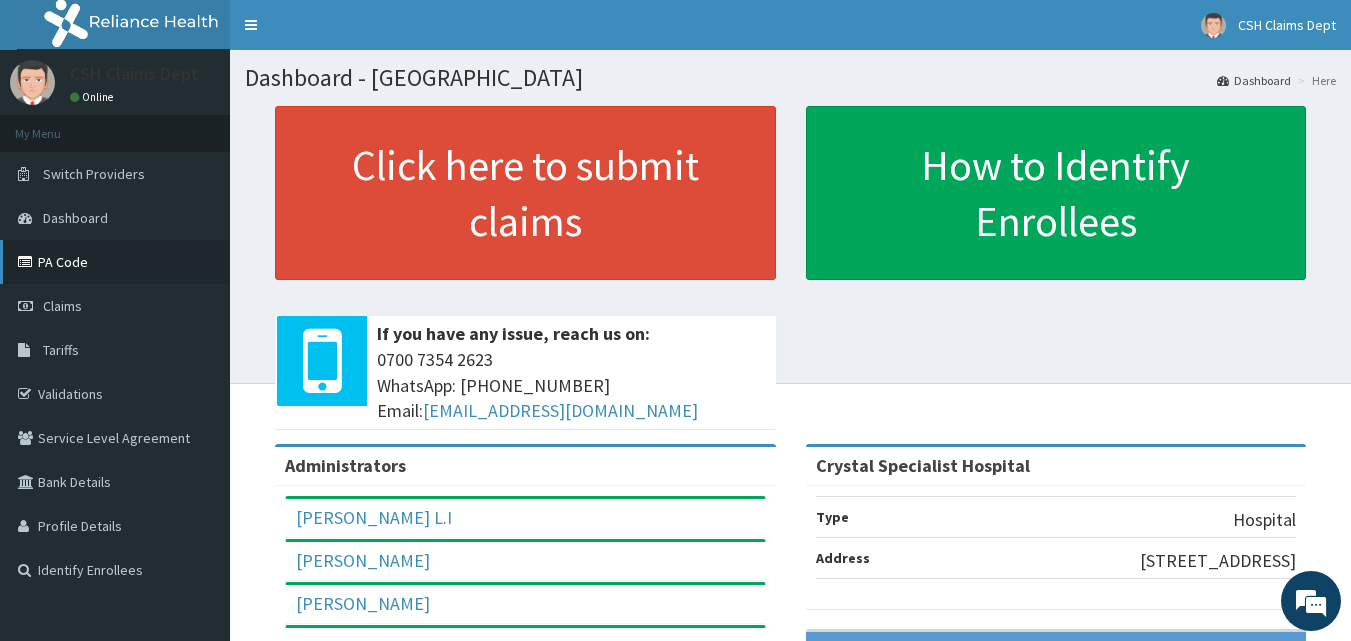 click on "PA Code" at bounding box center (115, 262) 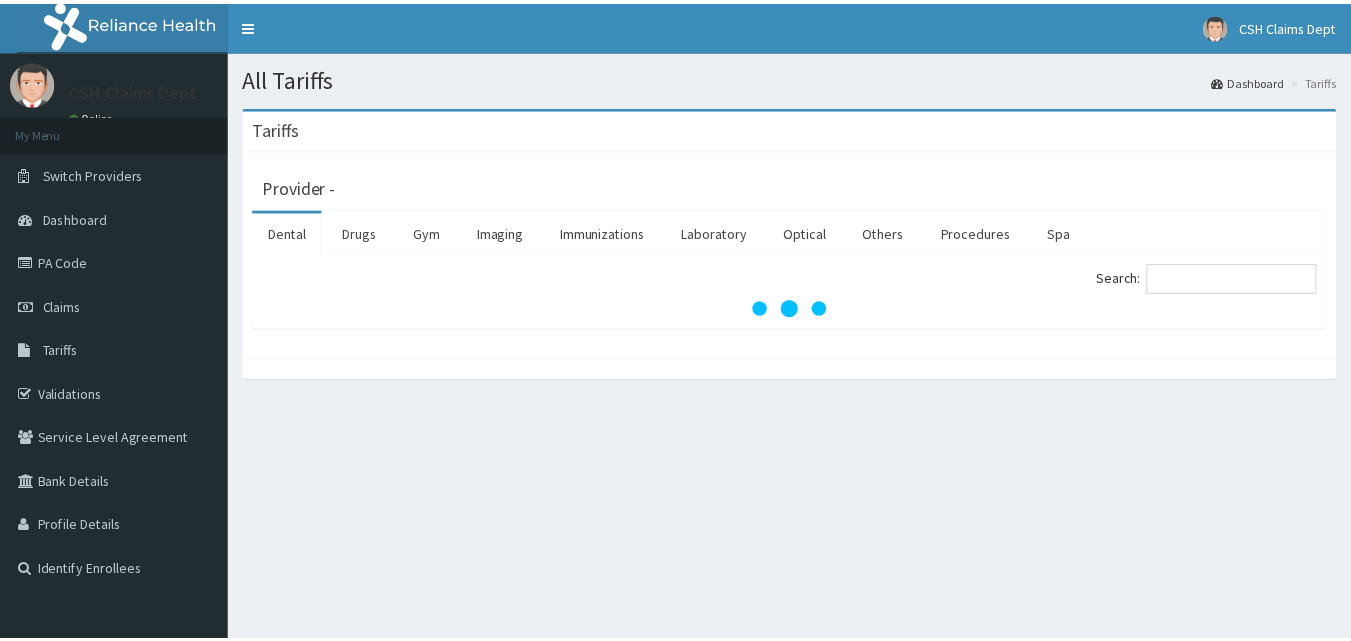 scroll, scrollTop: 0, scrollLeft: 0, axis: both 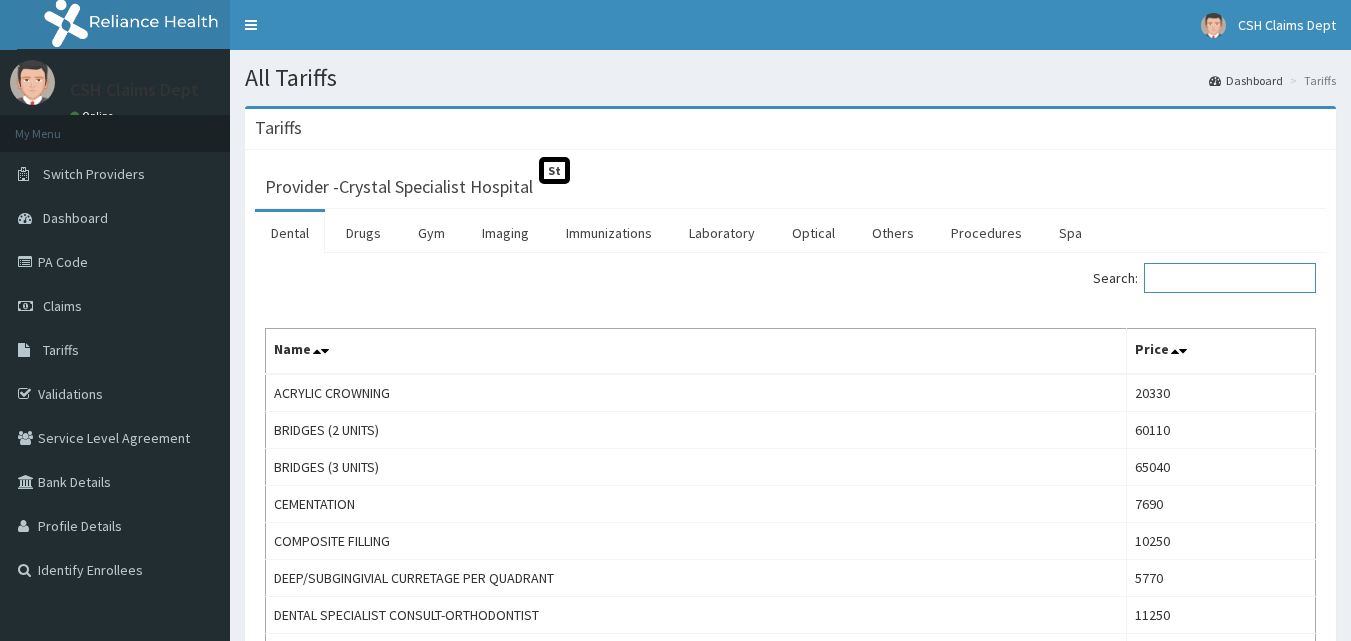 click on "Search:" at bounding box center (1230, 278) 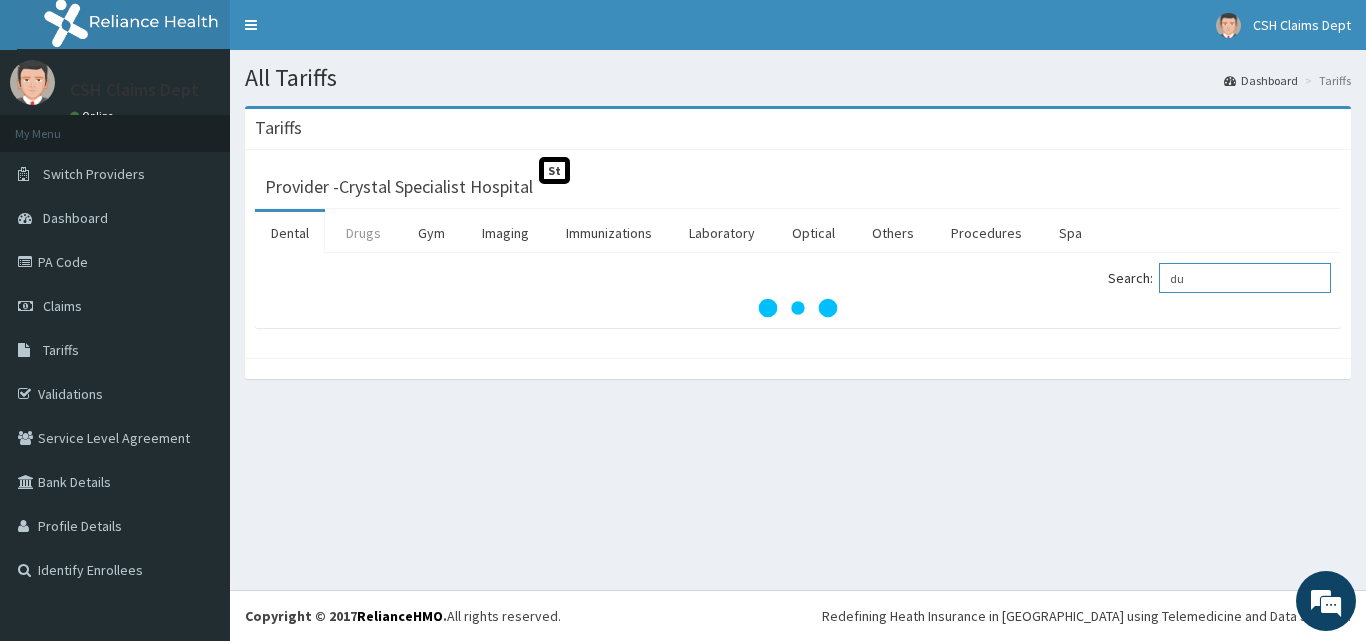 type on "du" 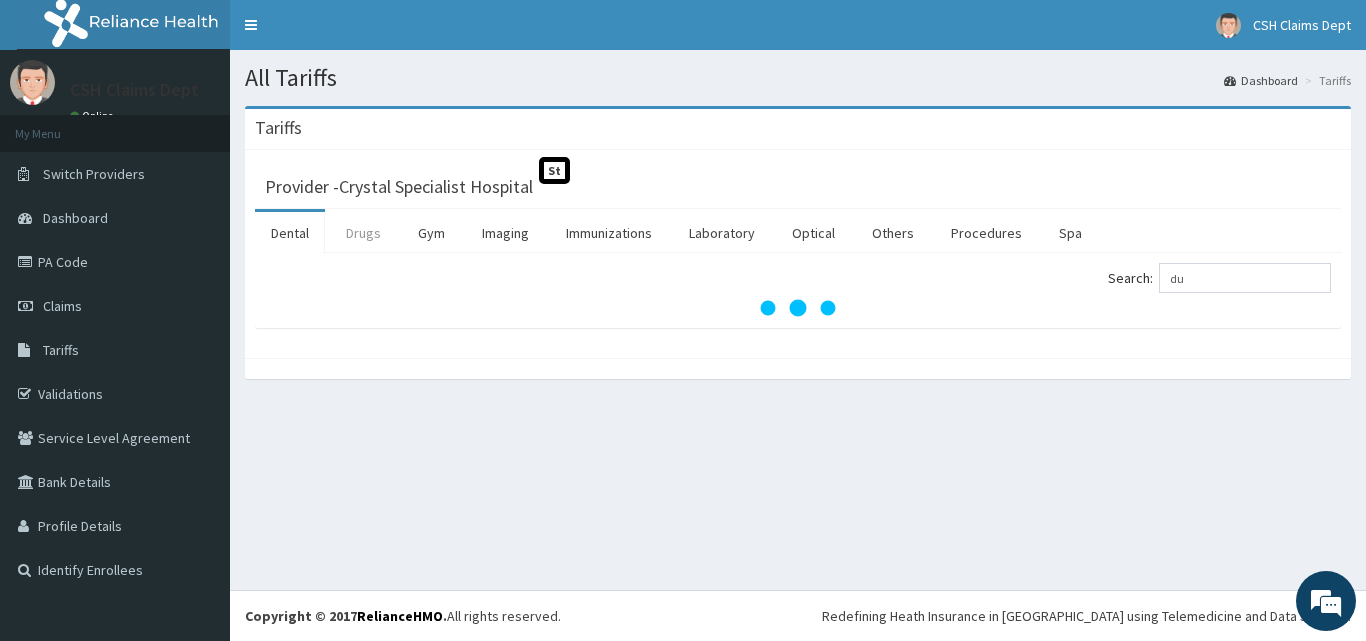 click on "Drugs" at bounding box center [363, 233] 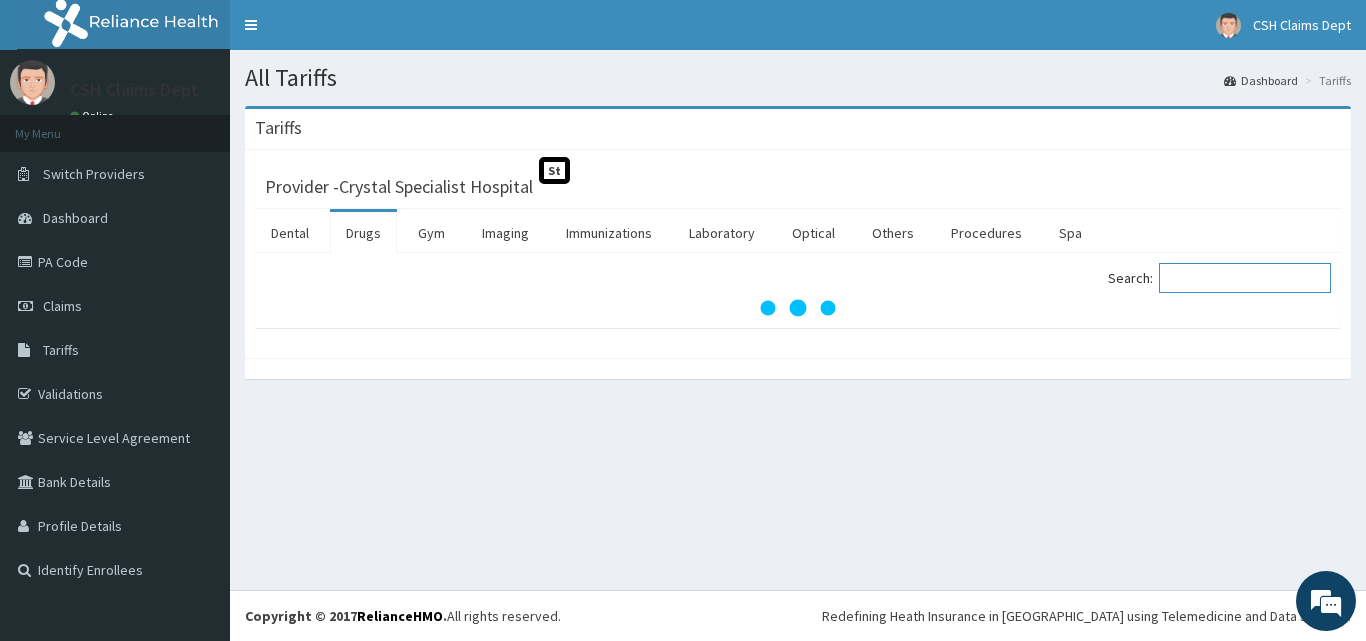 click on "Search:" at bounding box center (1245, 278) 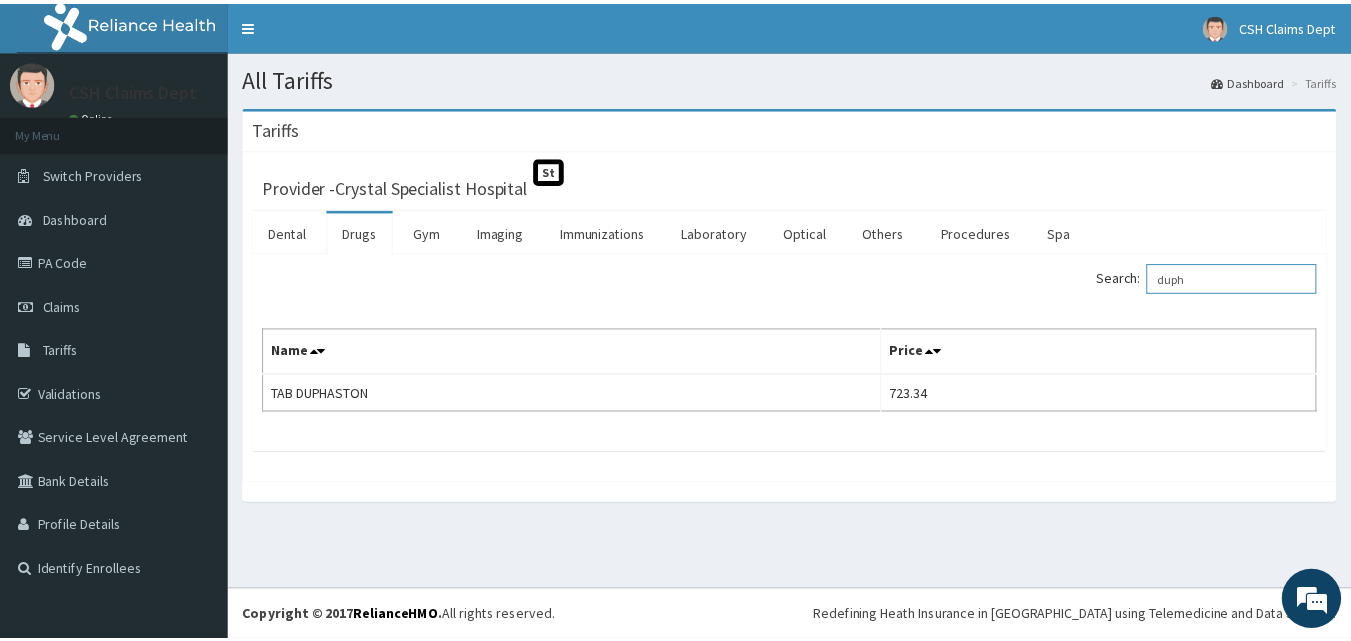 scroll, scrollTop: 0, scrollLeft: 0, axis: both 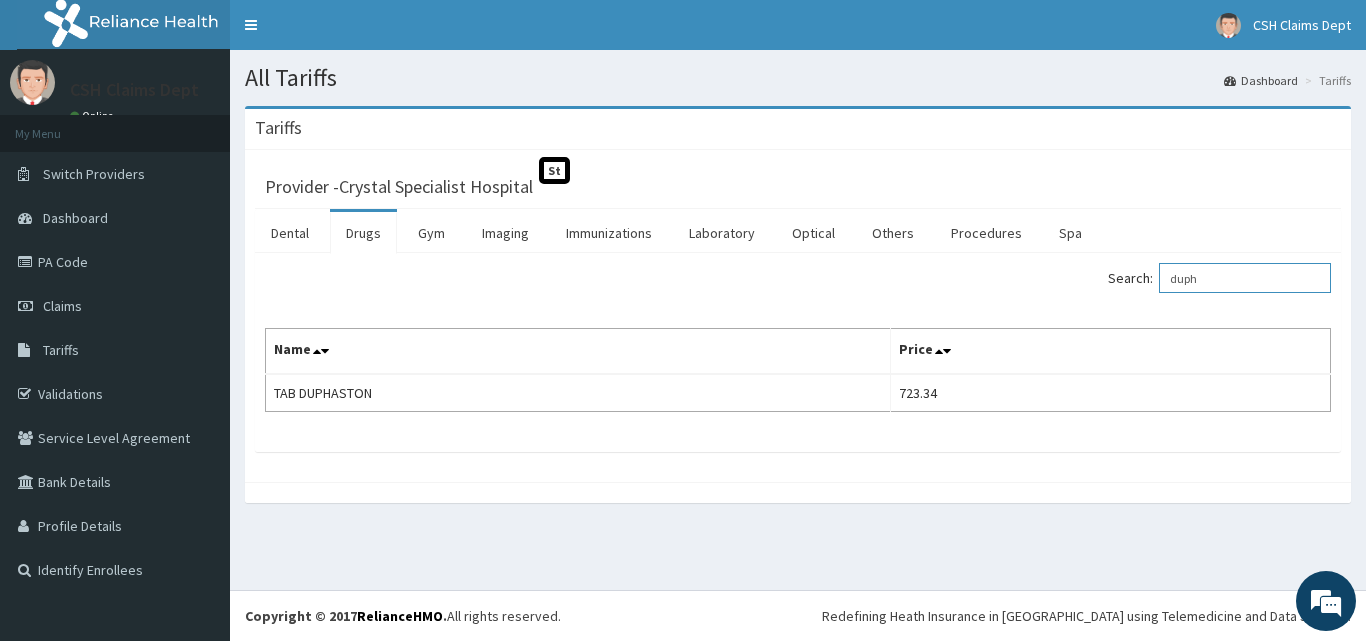 type on "duph" 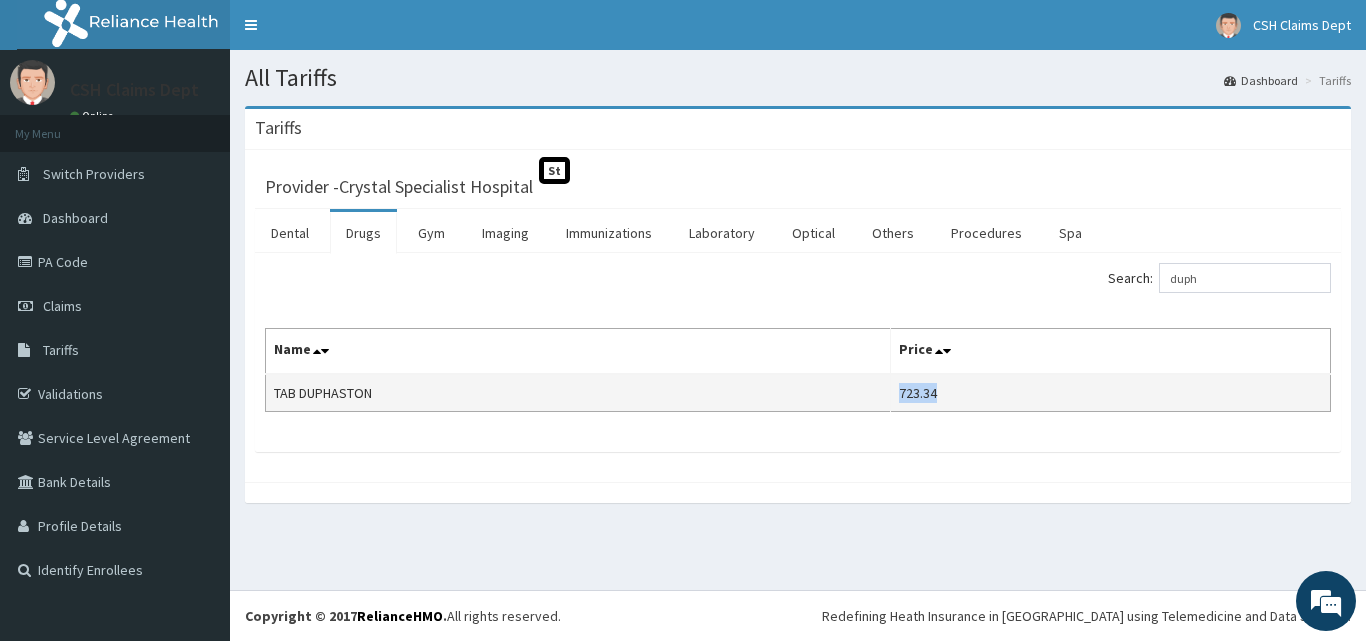 copy on "723.34" 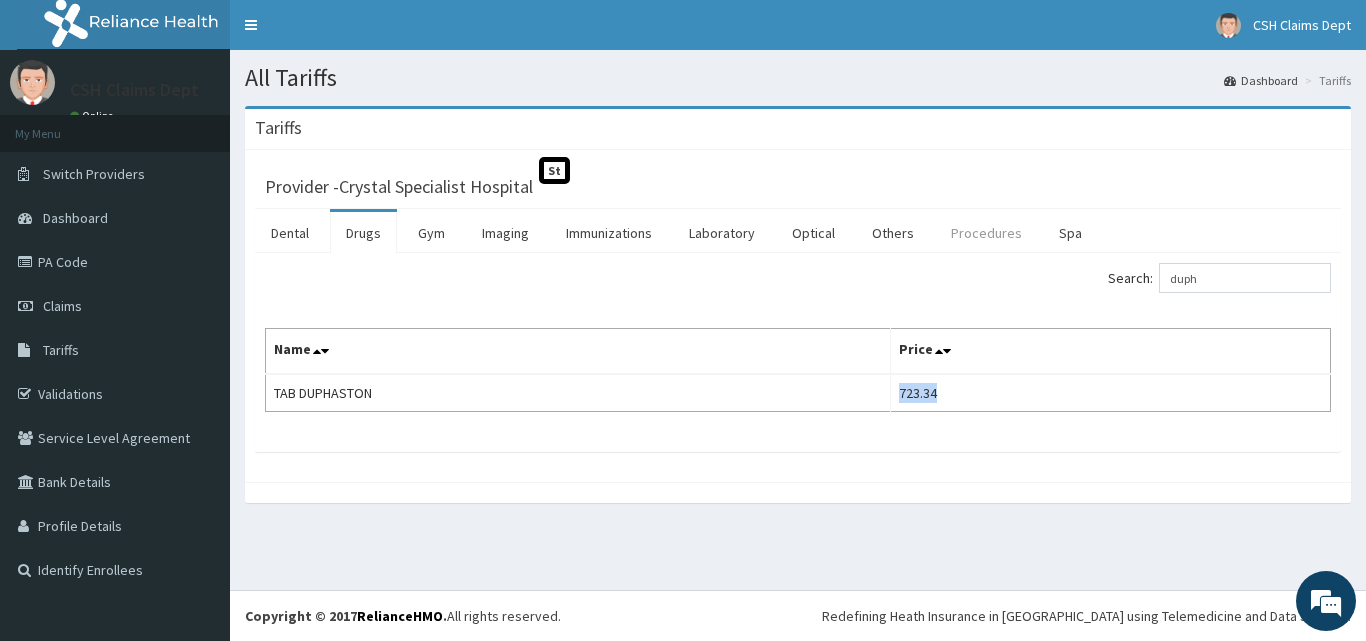 click on "Procedures" at bounding box center (986, 233) 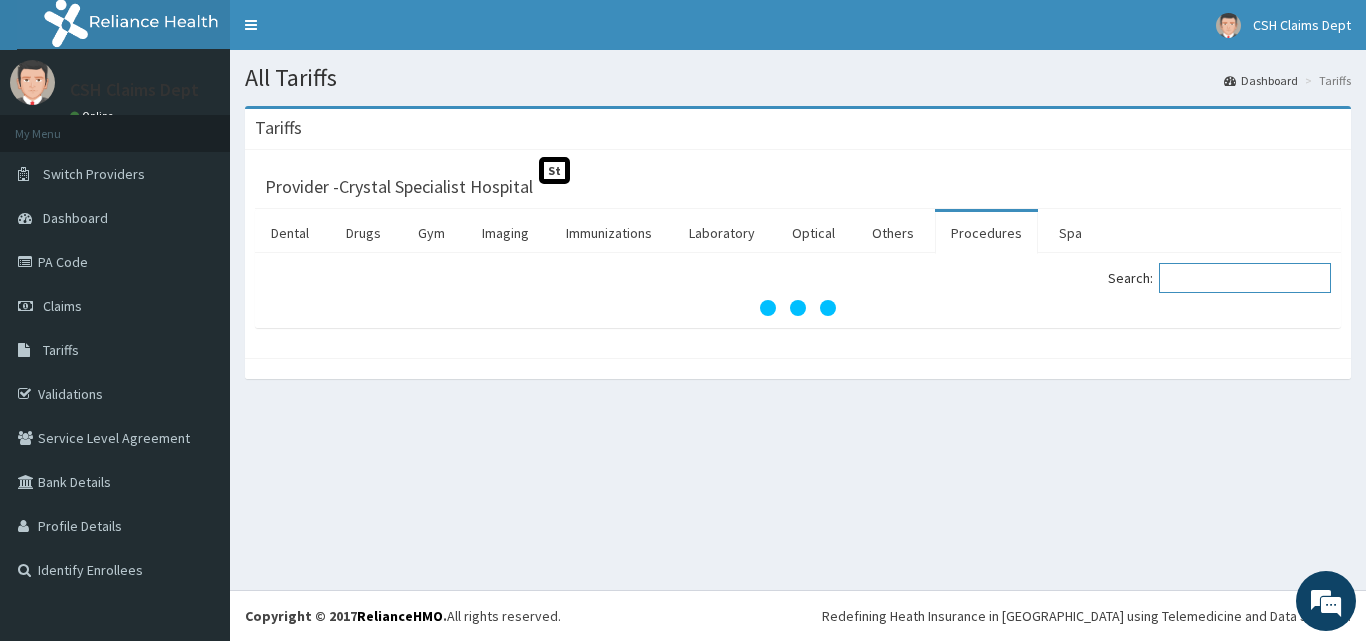 click on "Search:" at bounding box center (1245, 278) 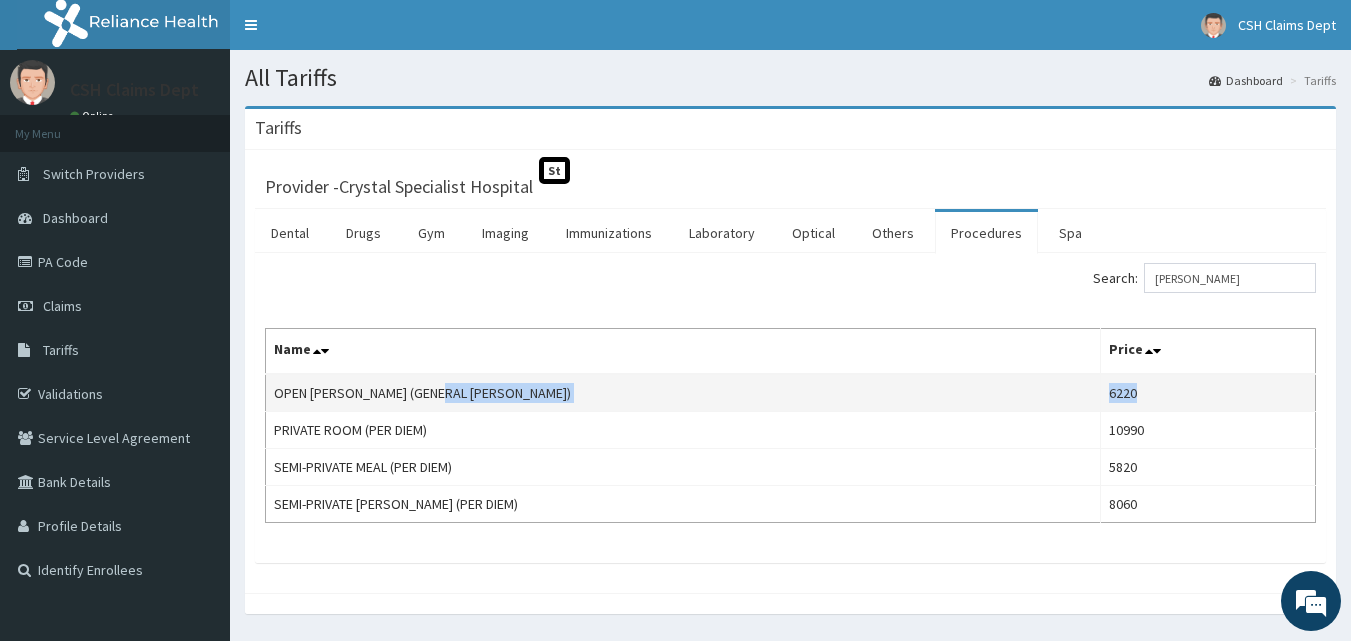 copy on "6220" 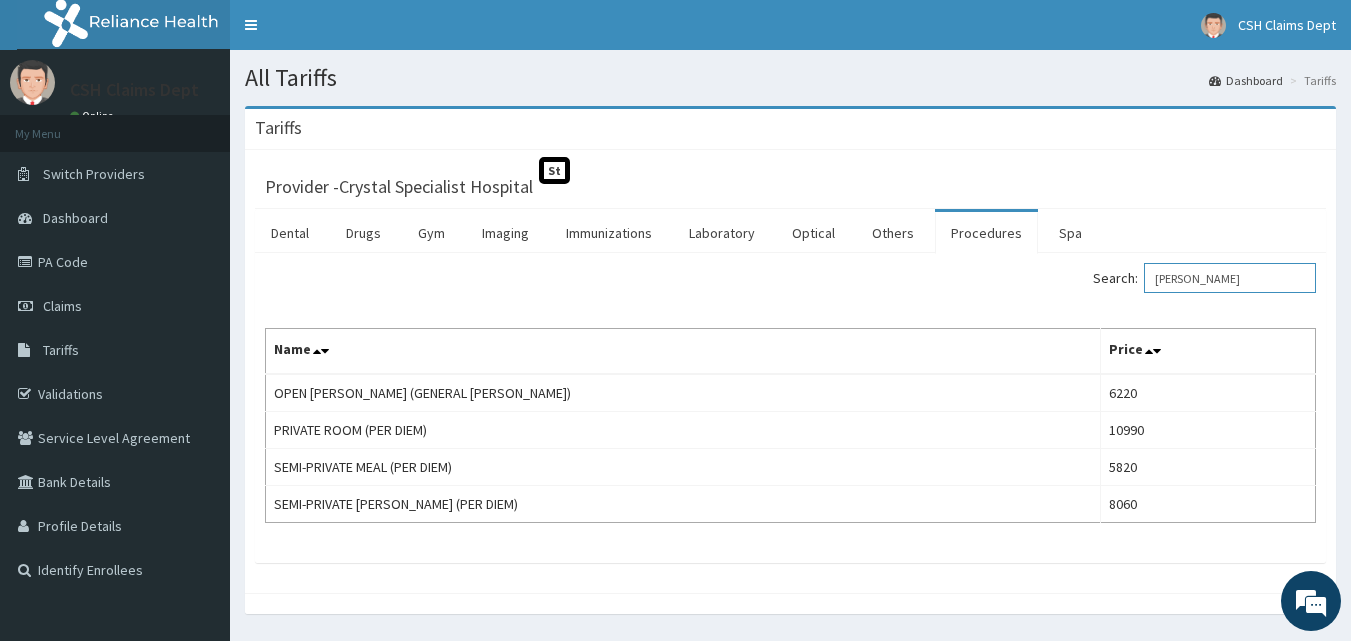 drag, startPoint x: 1230, startPoint y: 278, endPoint x: 1127, endPoint y: 268, distance: 103.4843 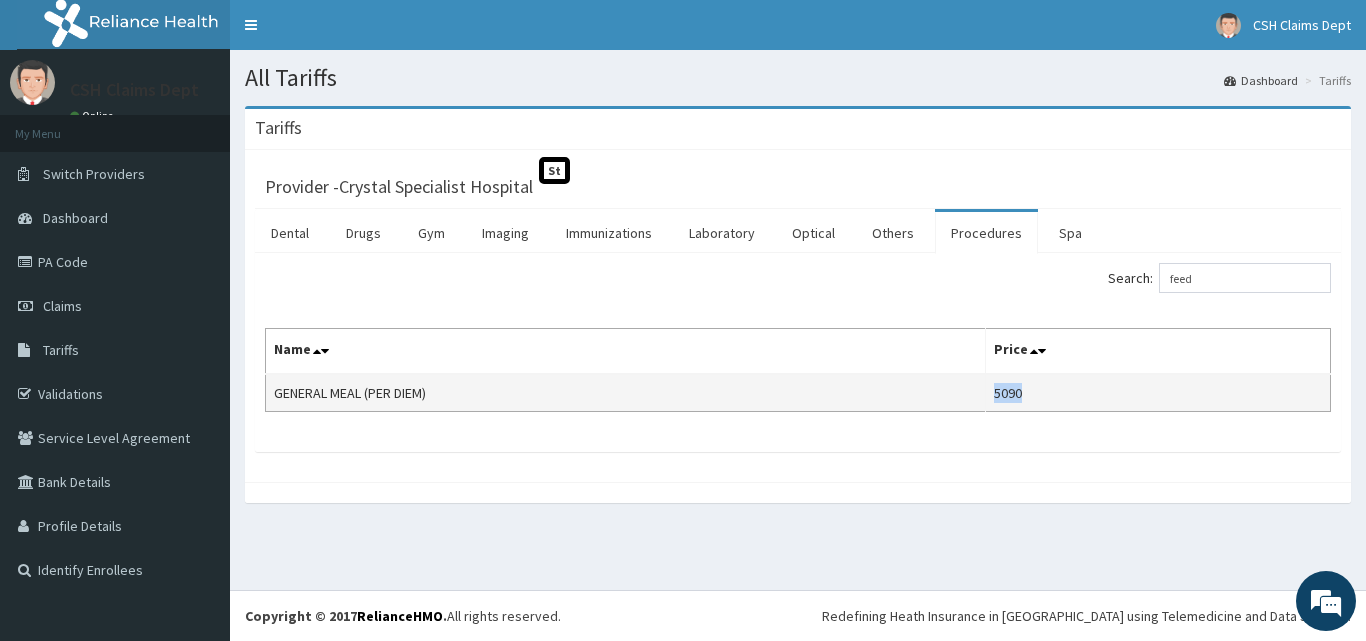 copy on "5090" 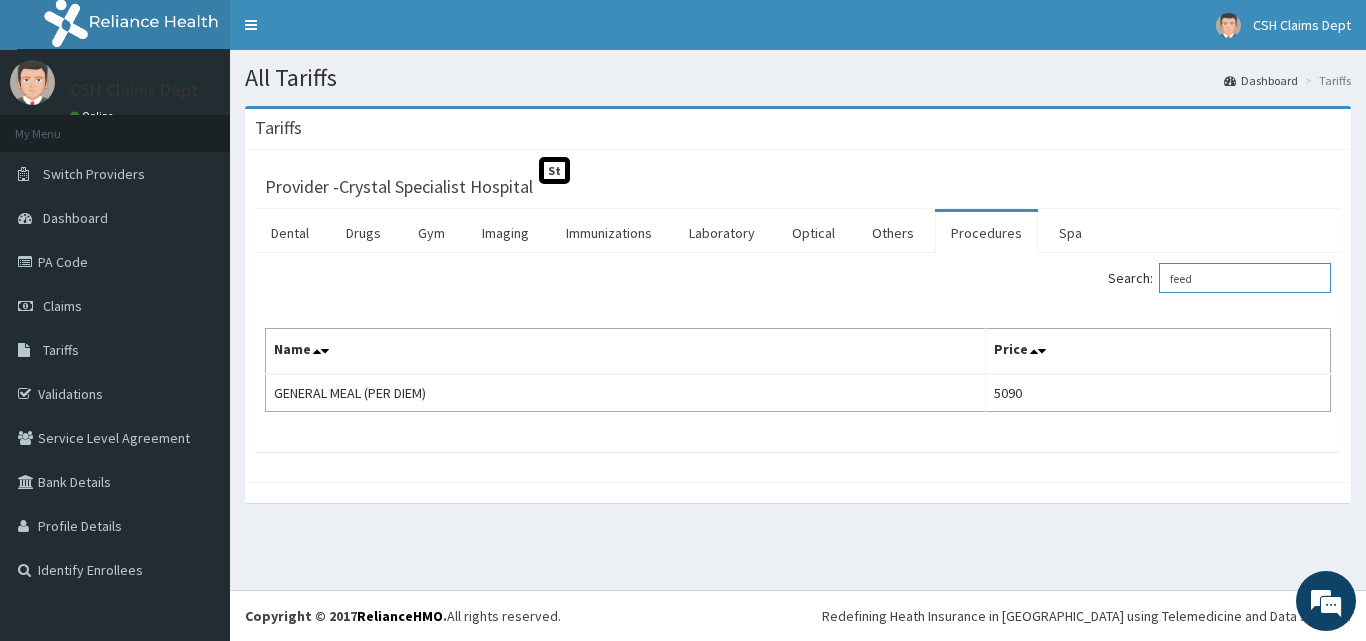 drag, startPoint x: 1252, startPoint y: 278, endPoint x: 1149, endPoint y: 275, distance: 103.04368 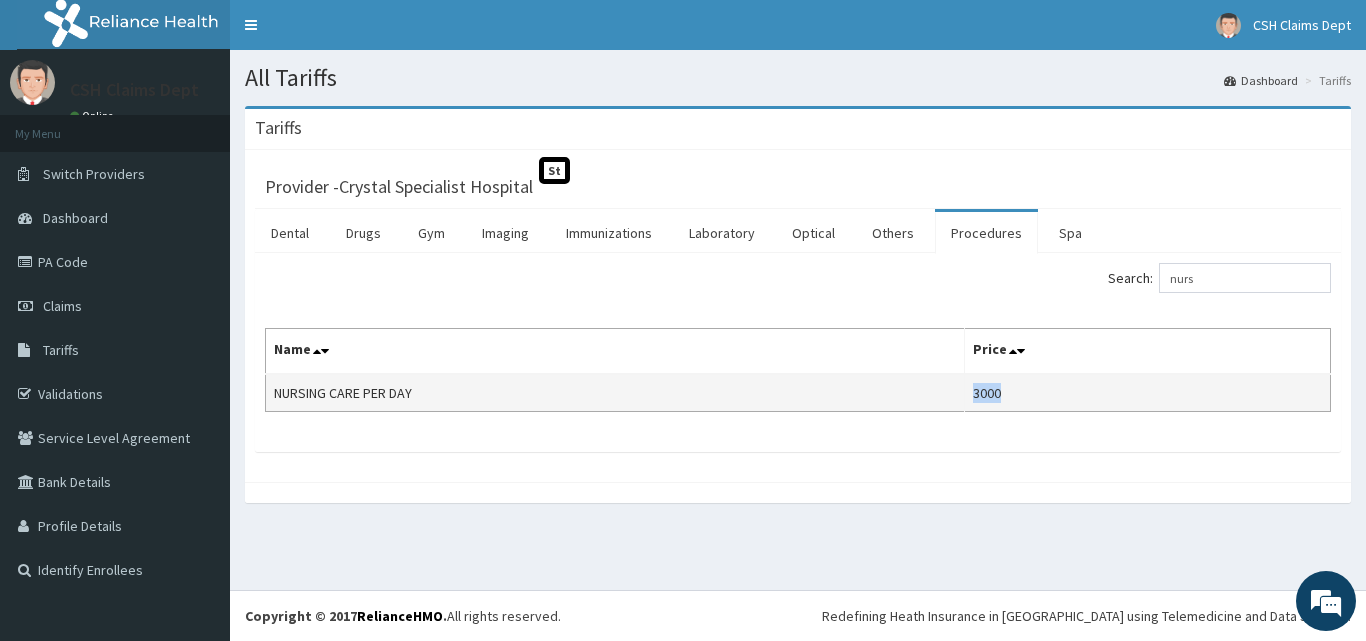 copy on "3000" 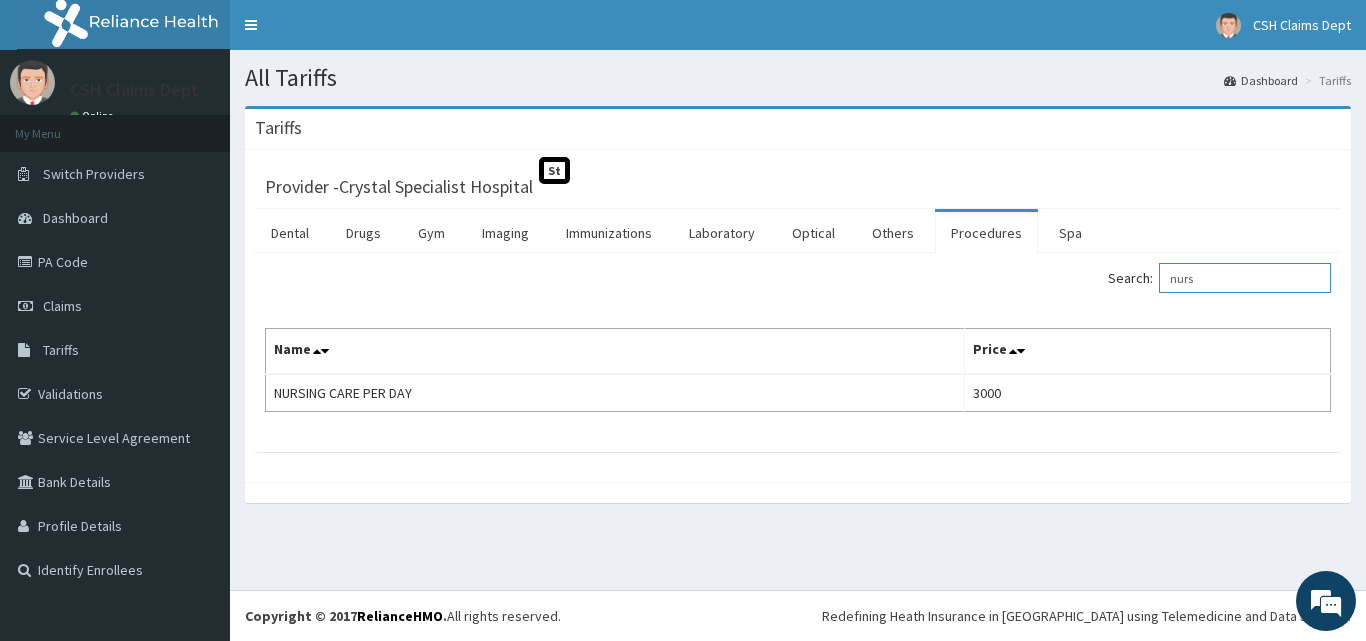 drag, startPoint x: 1222, startPoint y: 283, endPoint x: 1126, endPoint y: 269, distance: 97.015465 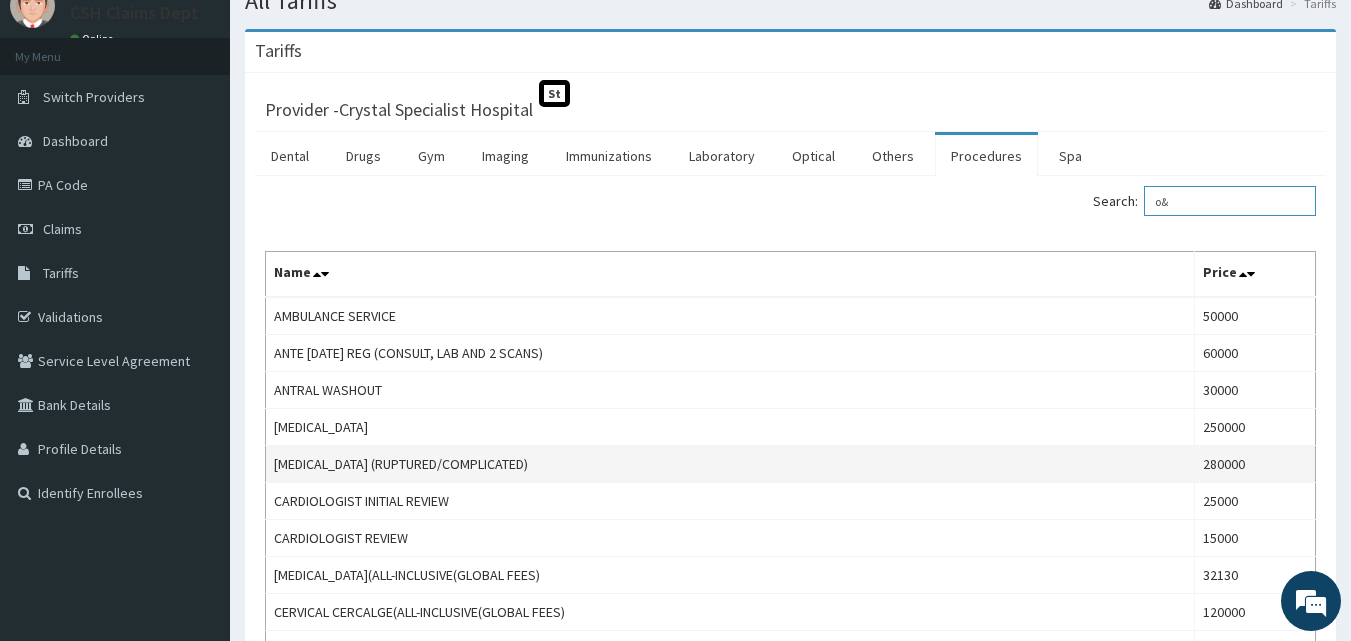 scroll, scrollTop: 0, scrollLeft: 0, axis: both 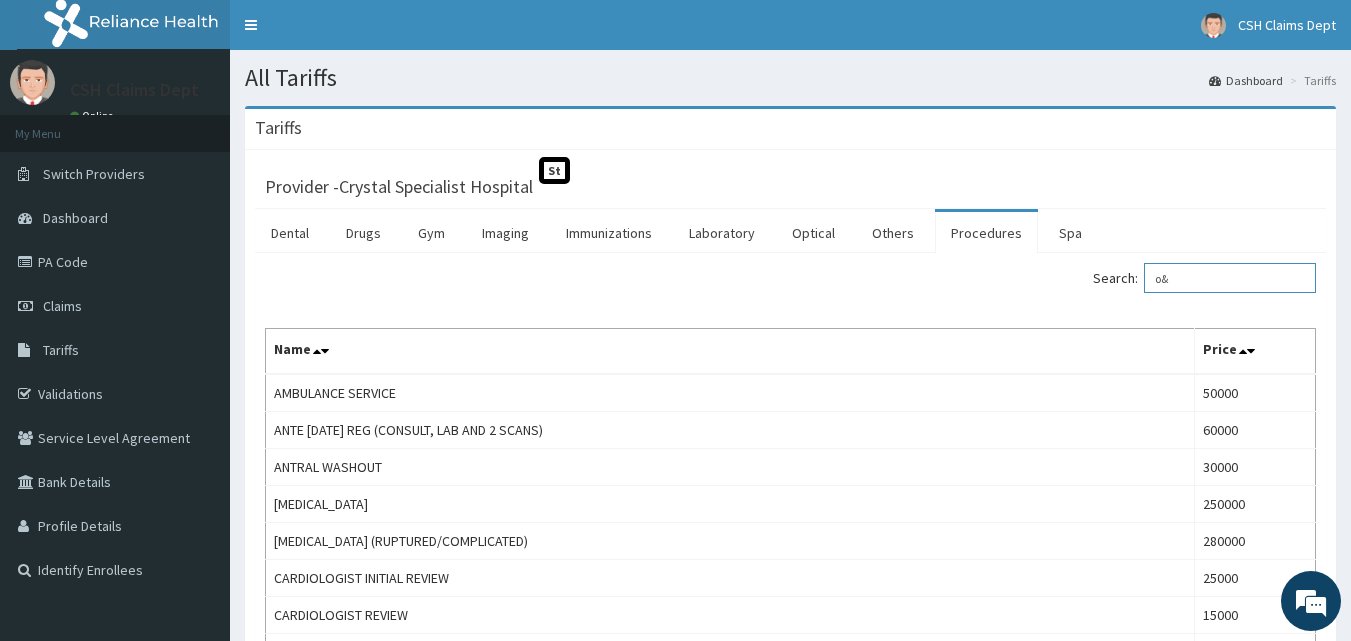 drag, startPoint x: 1224, startPoint y: 282, endPoint x: 1159, endPoint y: 282, distance: 65 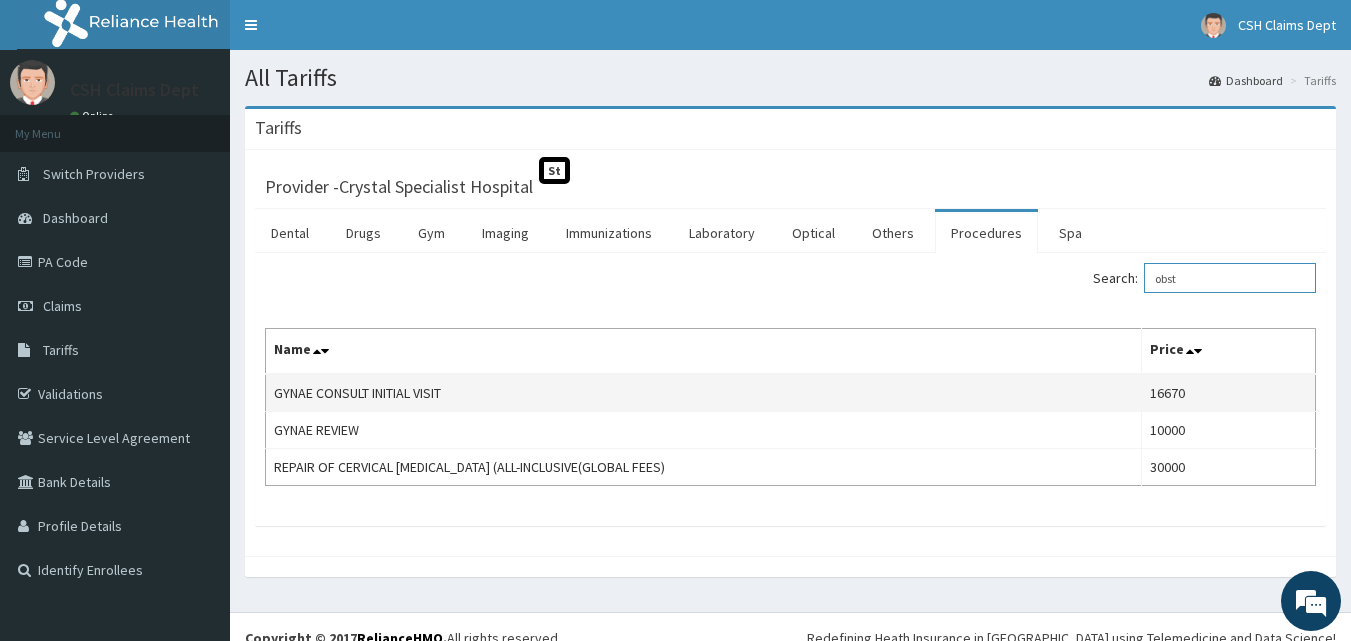 type on "obst" 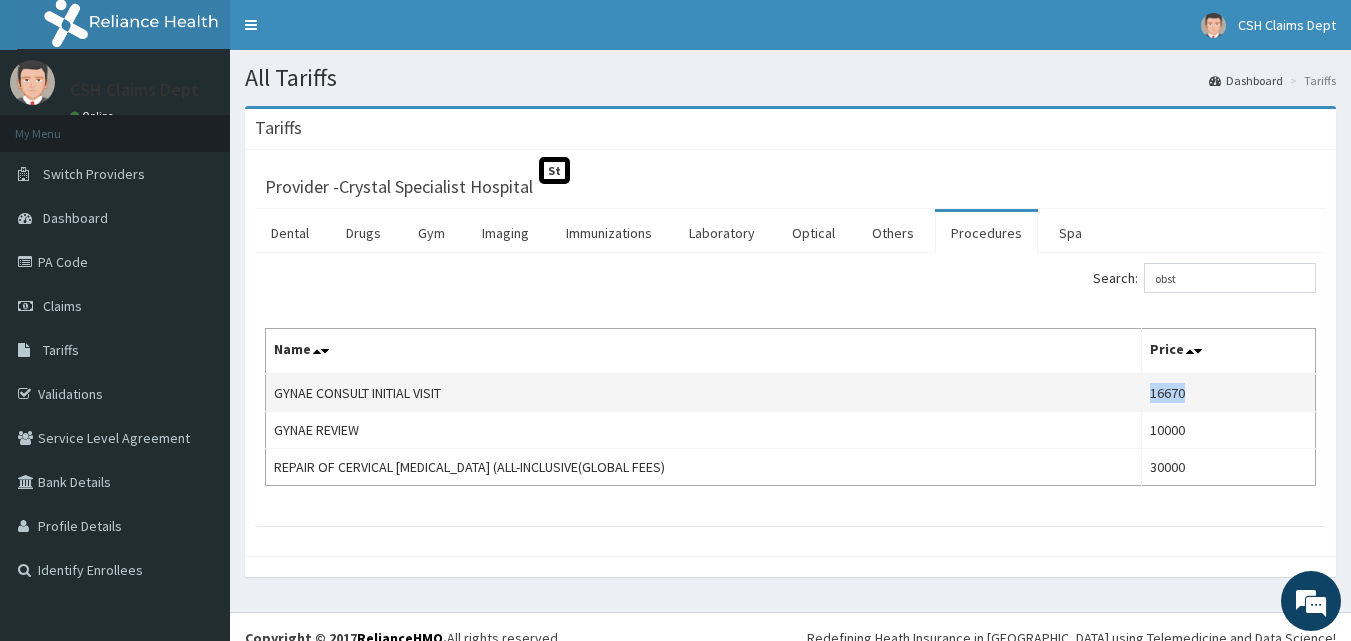 copy on "16670" 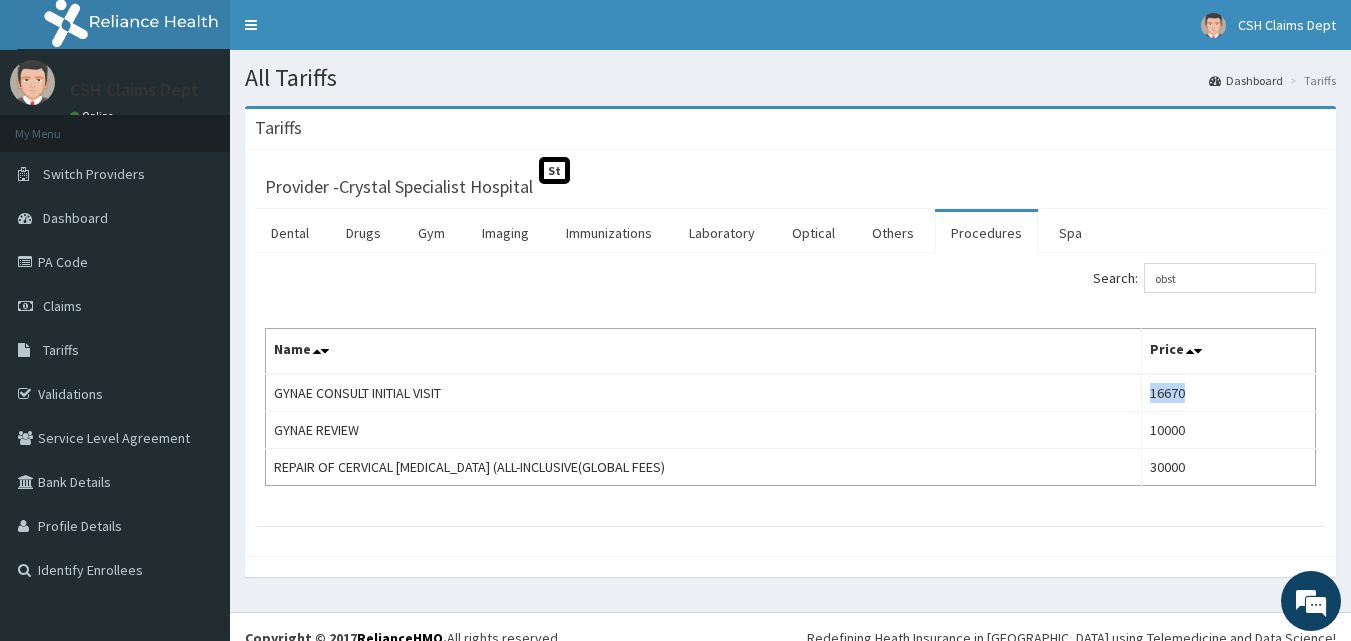 drag, startPoint x: 498, startPoint y: 231, endPoint x: 638, endPoint y: 268, distance: 144.80676 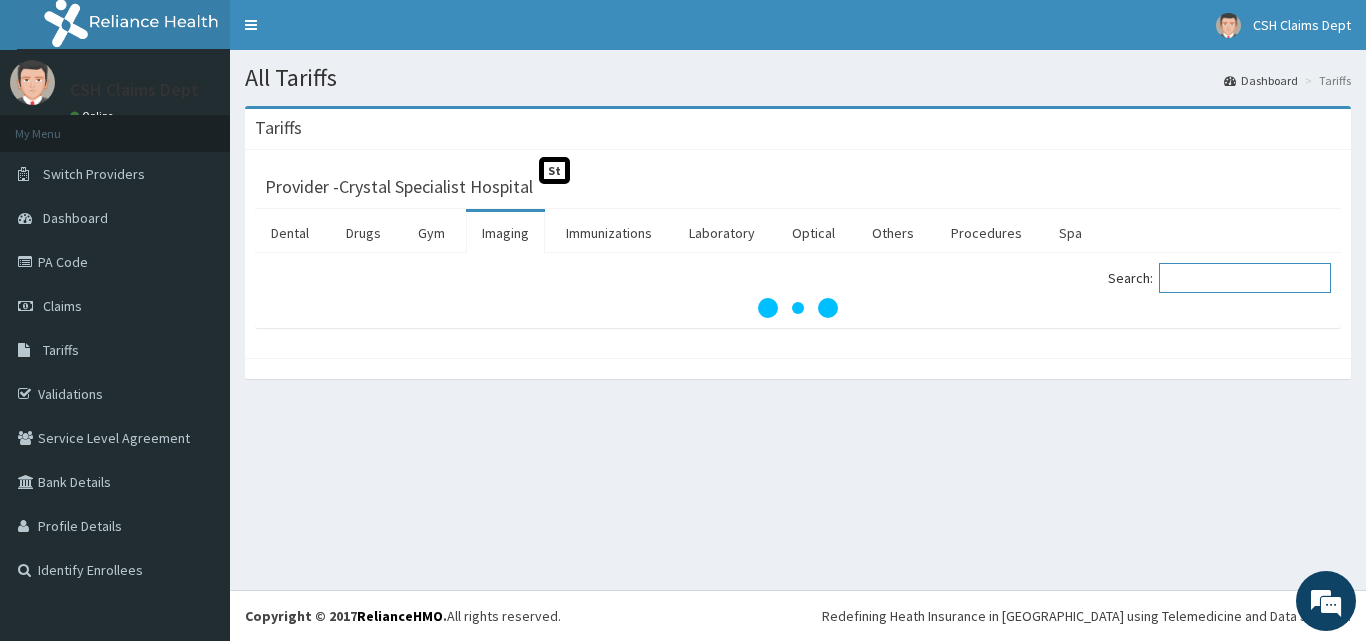 click on "Search:" at bounding box center [1245, 278] 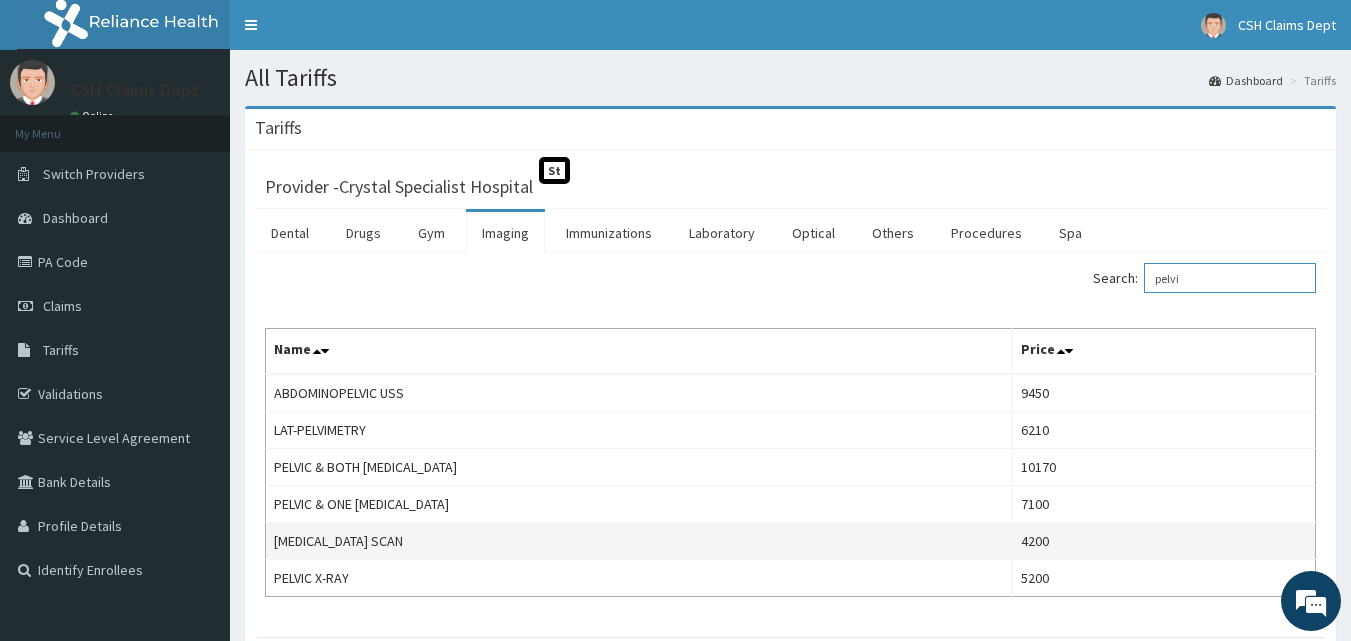 type on "pelvi" 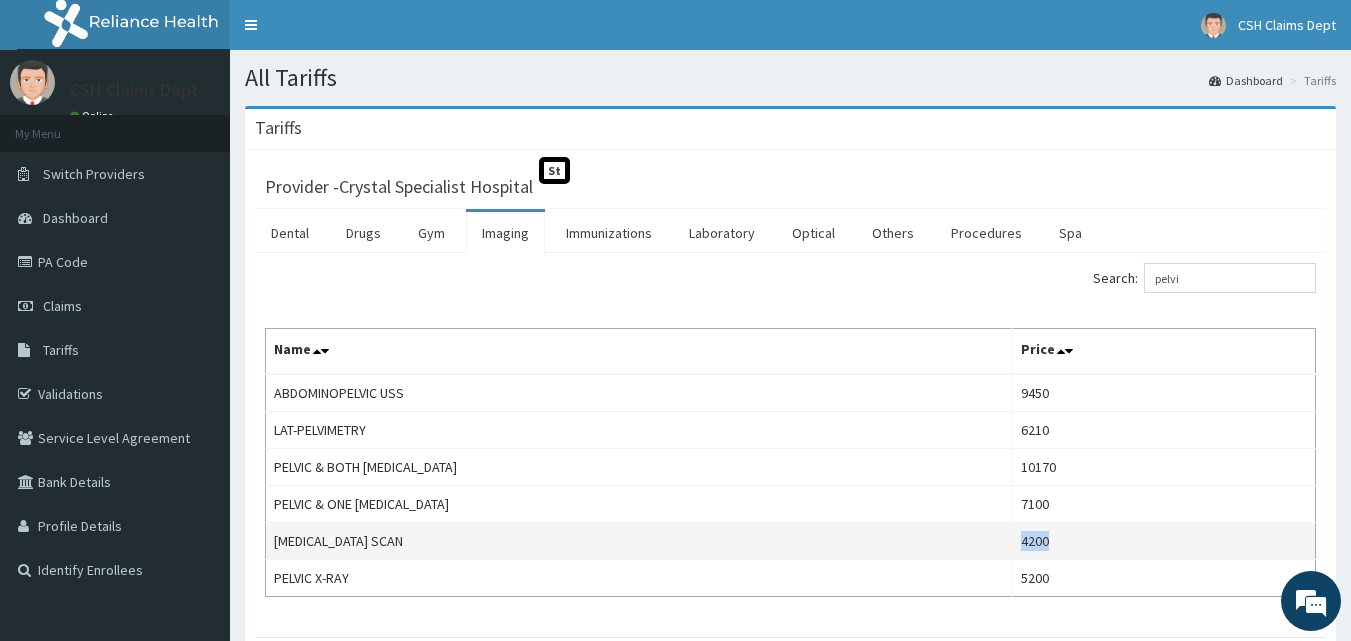 copy on "4200" 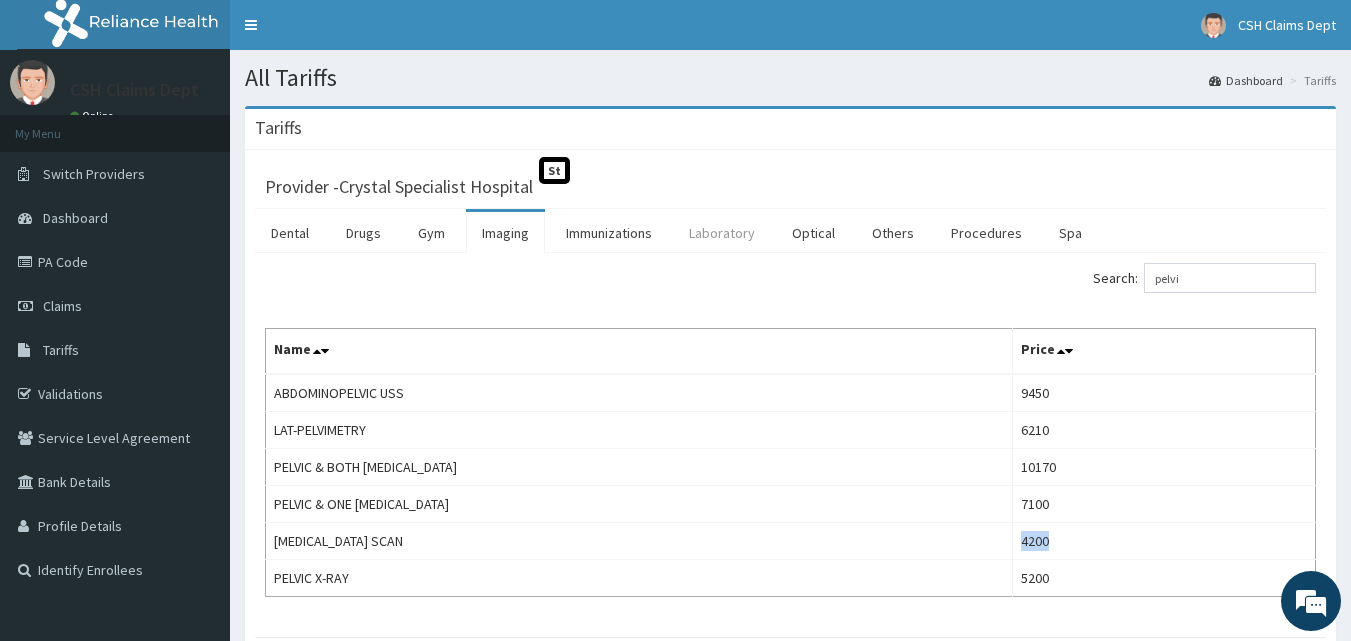 drag, startPoint x: 708, startPoint y: 232, endPoint x: 731, endPoint y: 235, distance: 23.194826 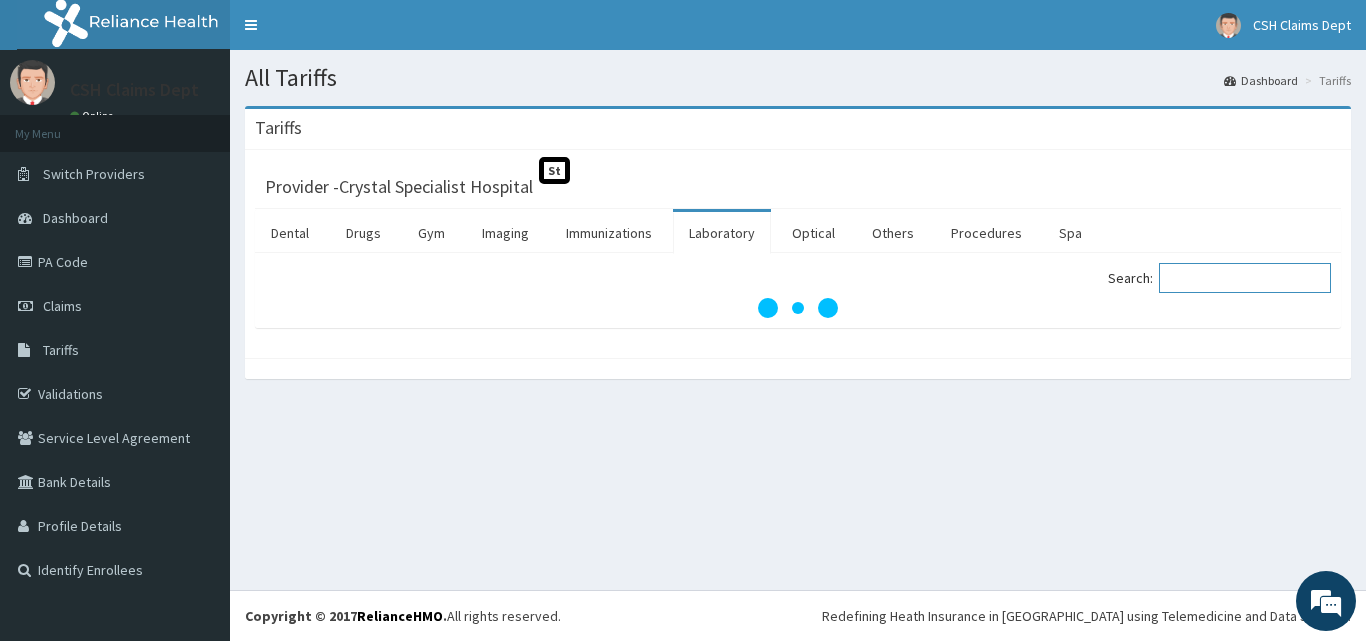click on "Search:" at bounding box center (1245, 278) 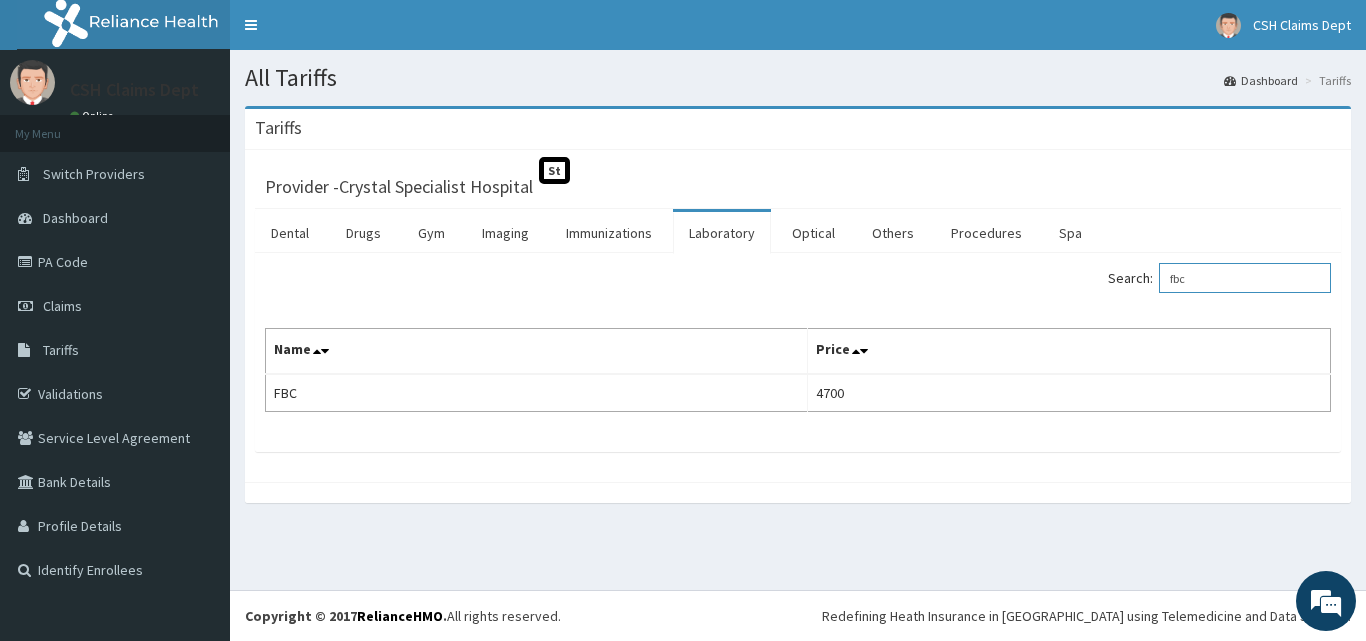 drag, startPoint x: 1222, startPoint y: 281, endPoint x: 1088, endPoint y: 276, distance: 134.09325 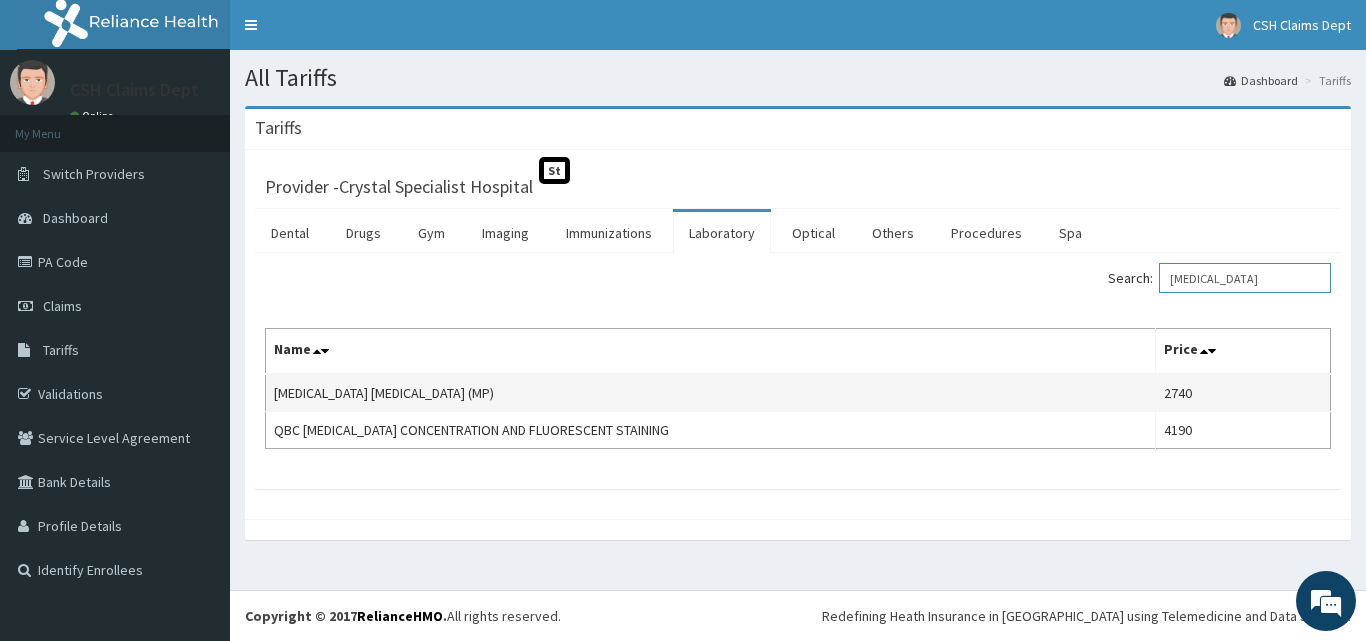 type on "[MEDICAL_DATA]" 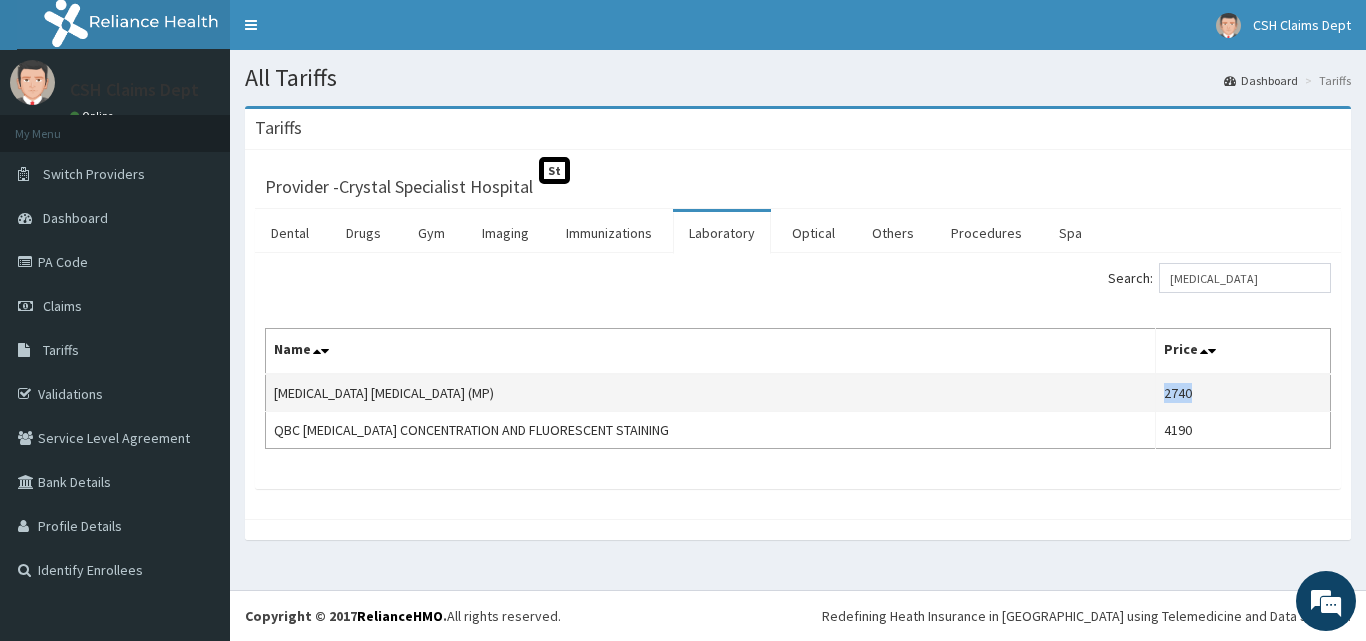 drag, startPoint x: 1208, startPoint y: 400, endPoint x: 1154, endPoint y: 398, distance: 54.037025 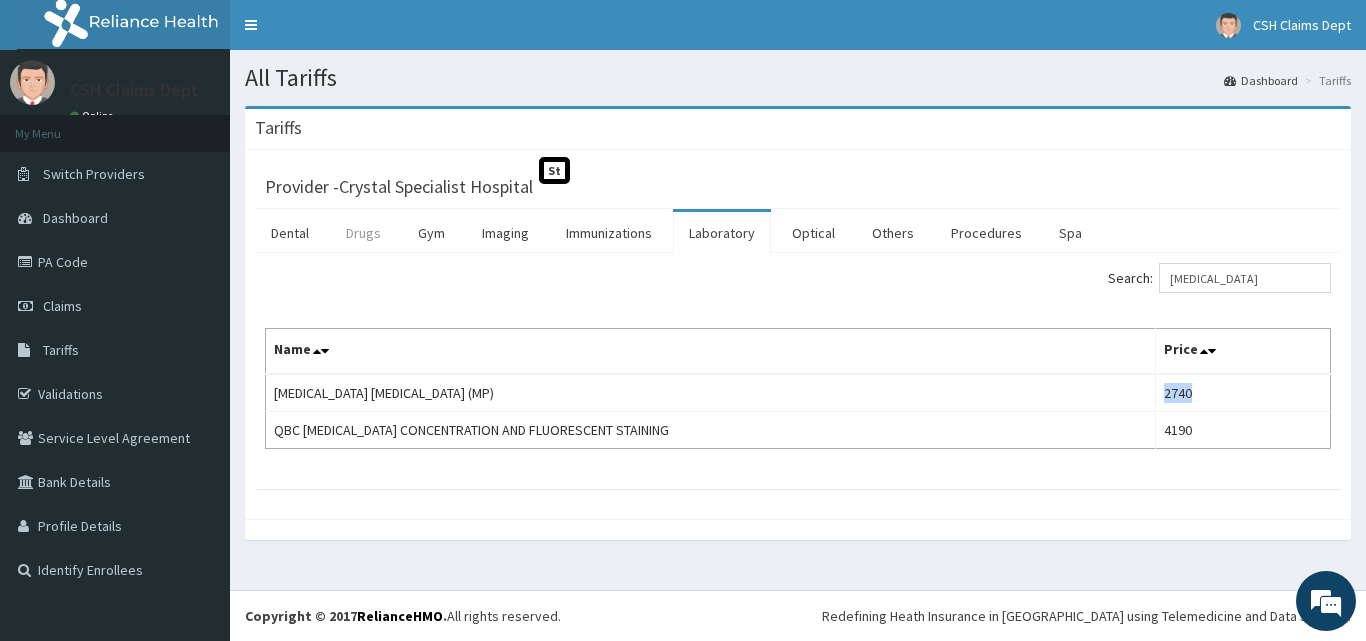 click on "Drugs" at bounding box center [363, 233] 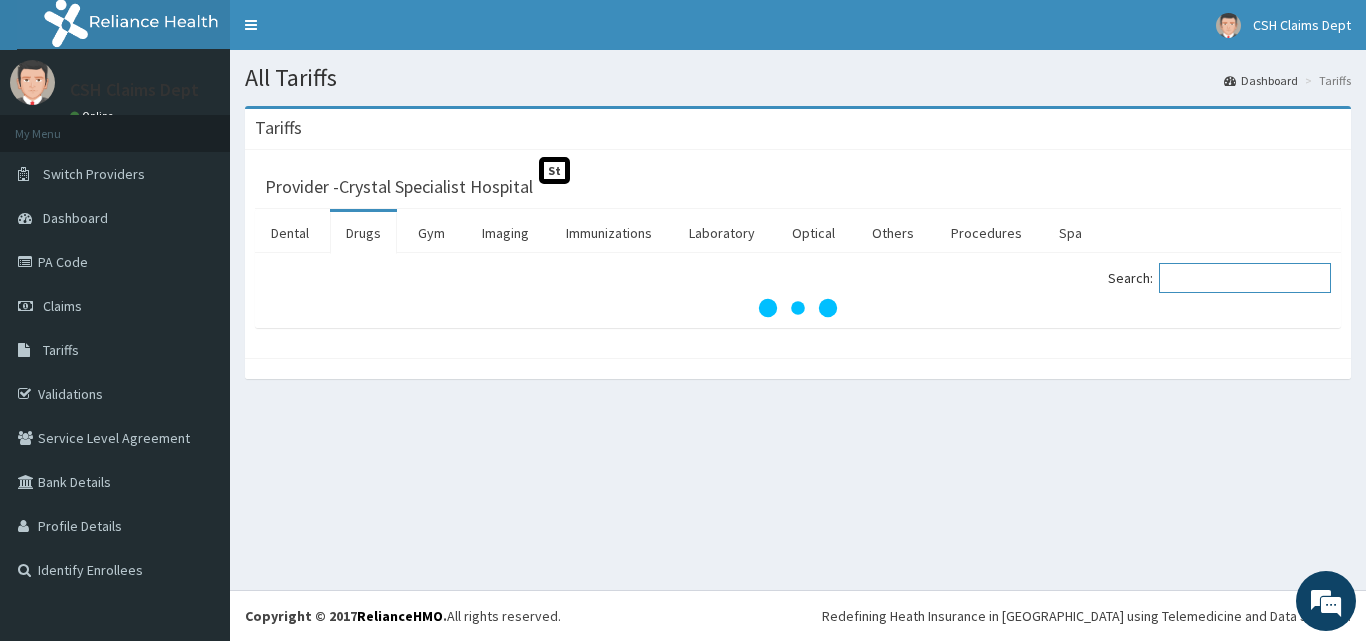 click on "Search:" at bounding box center [1245, 278] 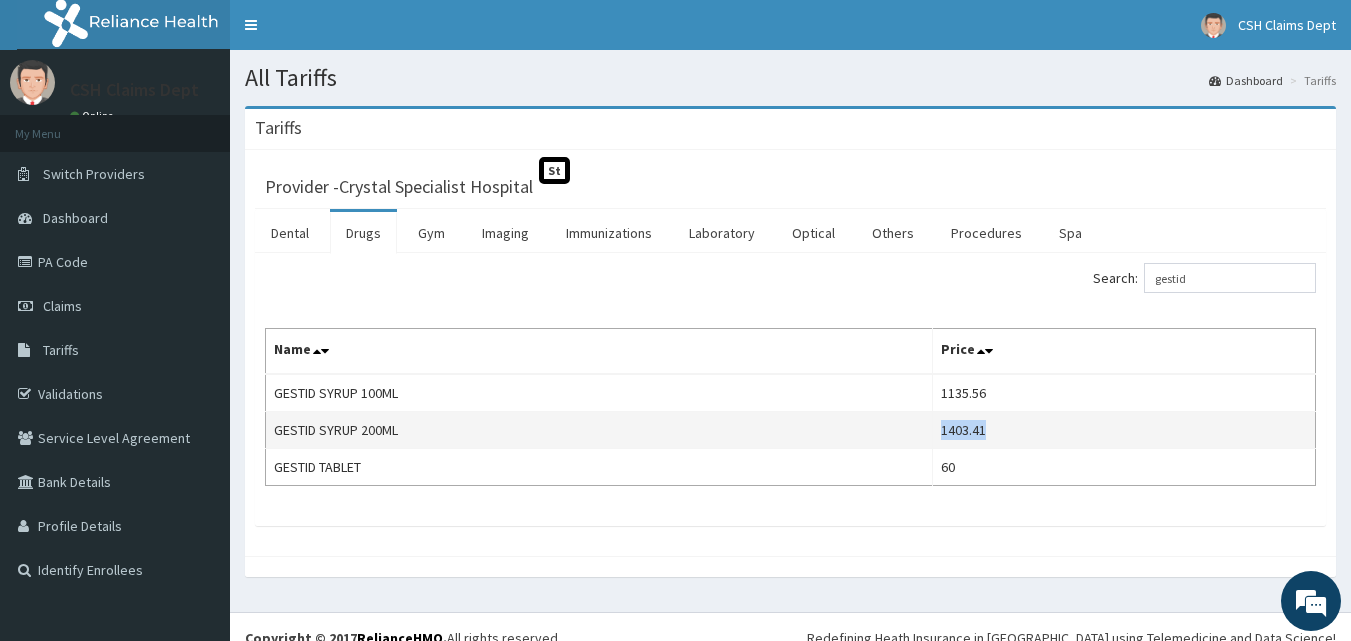 copy on "1403.41" 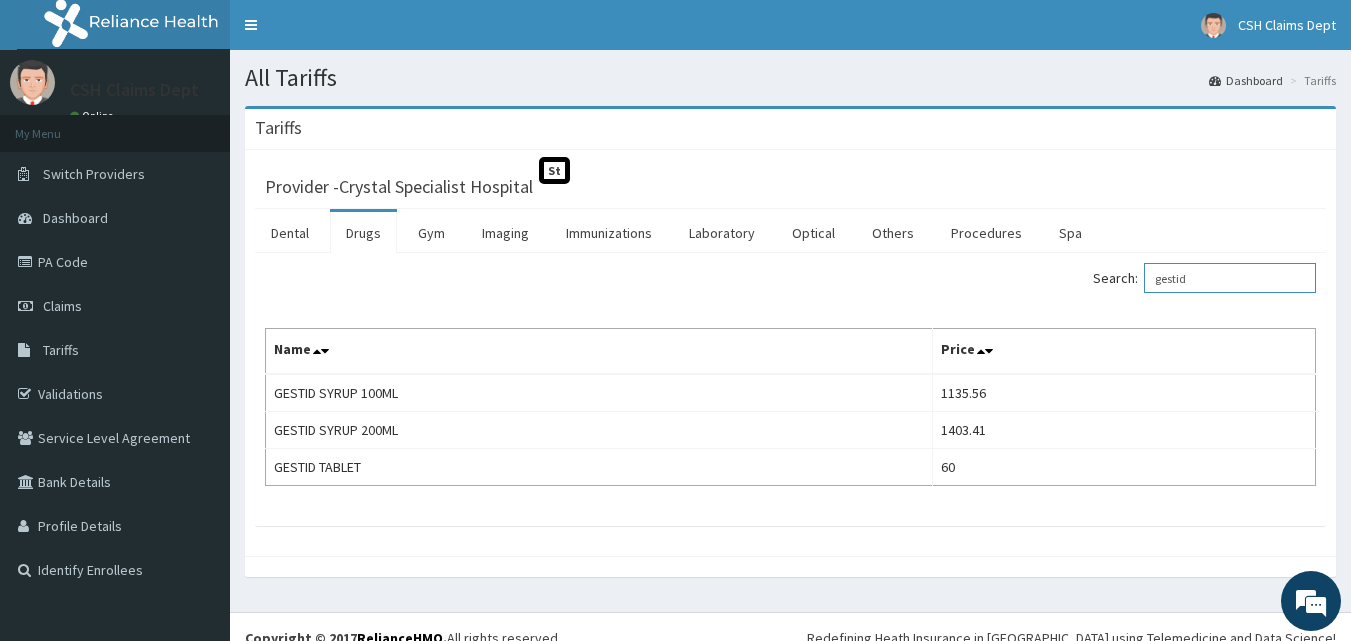 drag, startPoint x: 1207, startPoint y: 278, endPoint x: 1068, endPoint y: 260, distance: 140.16063 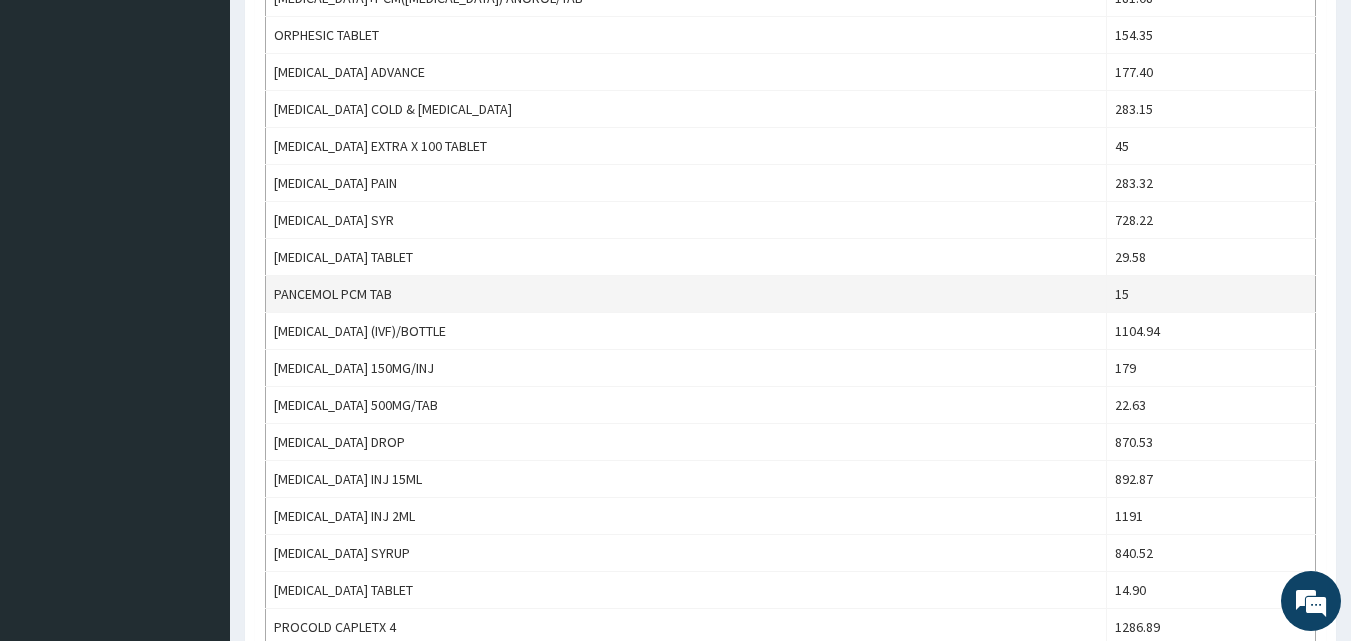 scroll, scrollTop: 1400, scrollLeft: 0, axis: vertical 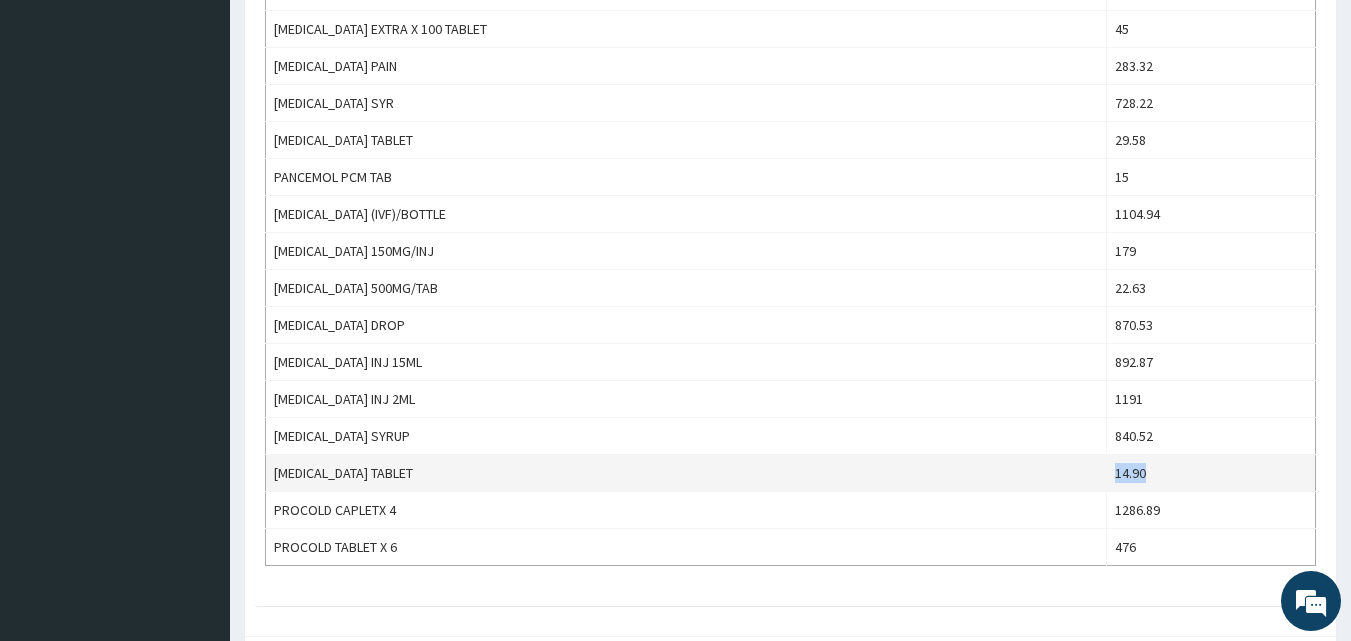 drag, startPoint x: 1146, startPoint y: 477, endPoint x: 1105, endPoint y: 472, distance: 41.303753 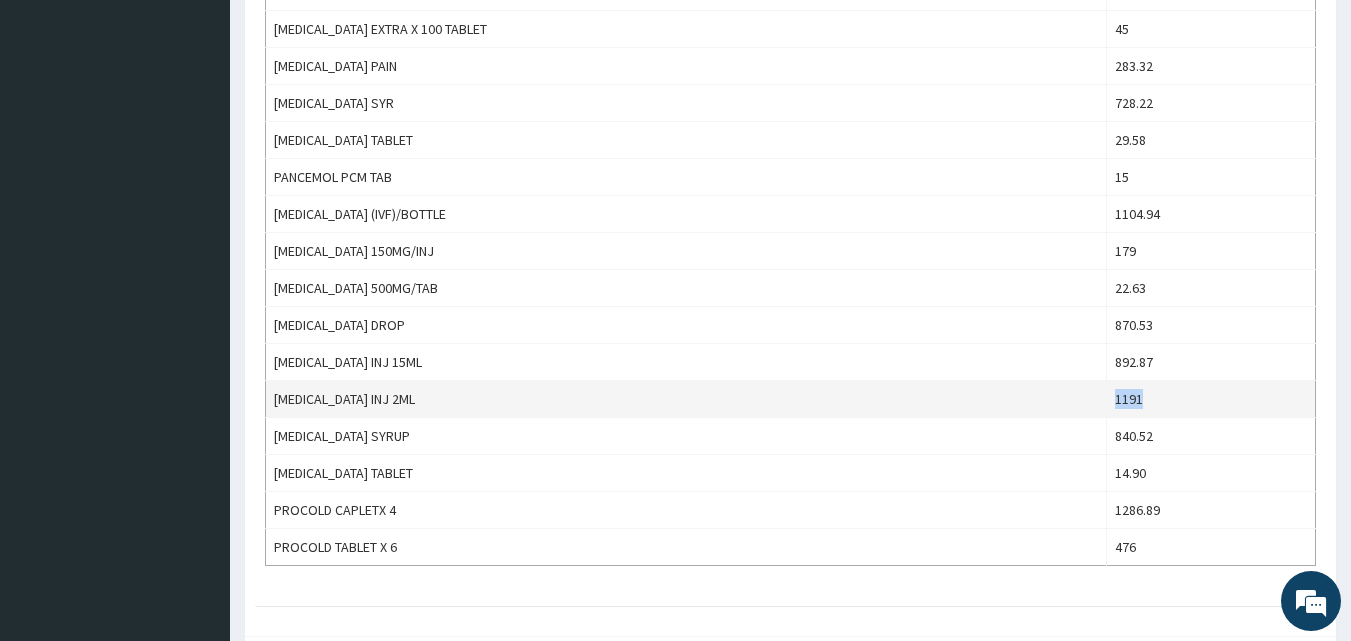 drag, startPoint x: 1147, startPoint y: 401, endPoint x: 1097, endPoint y: 401, distance: 50 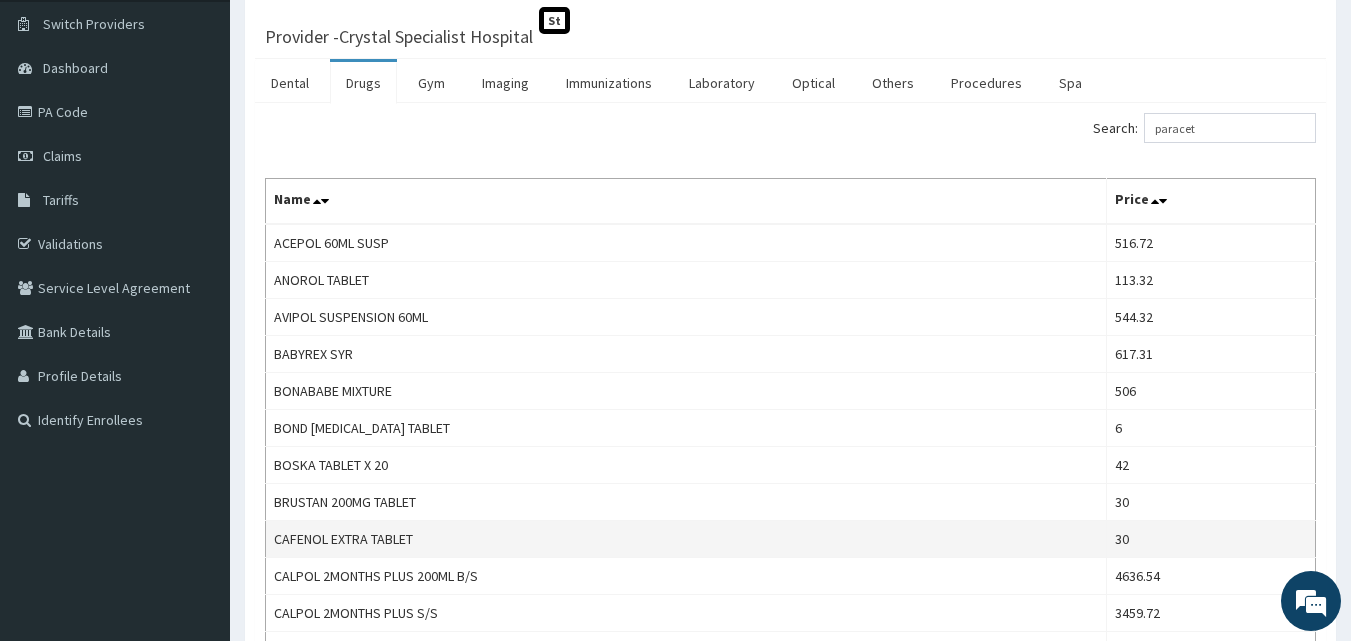 scroll, scrollTop: 0, scrollLeft: 0, axis: both 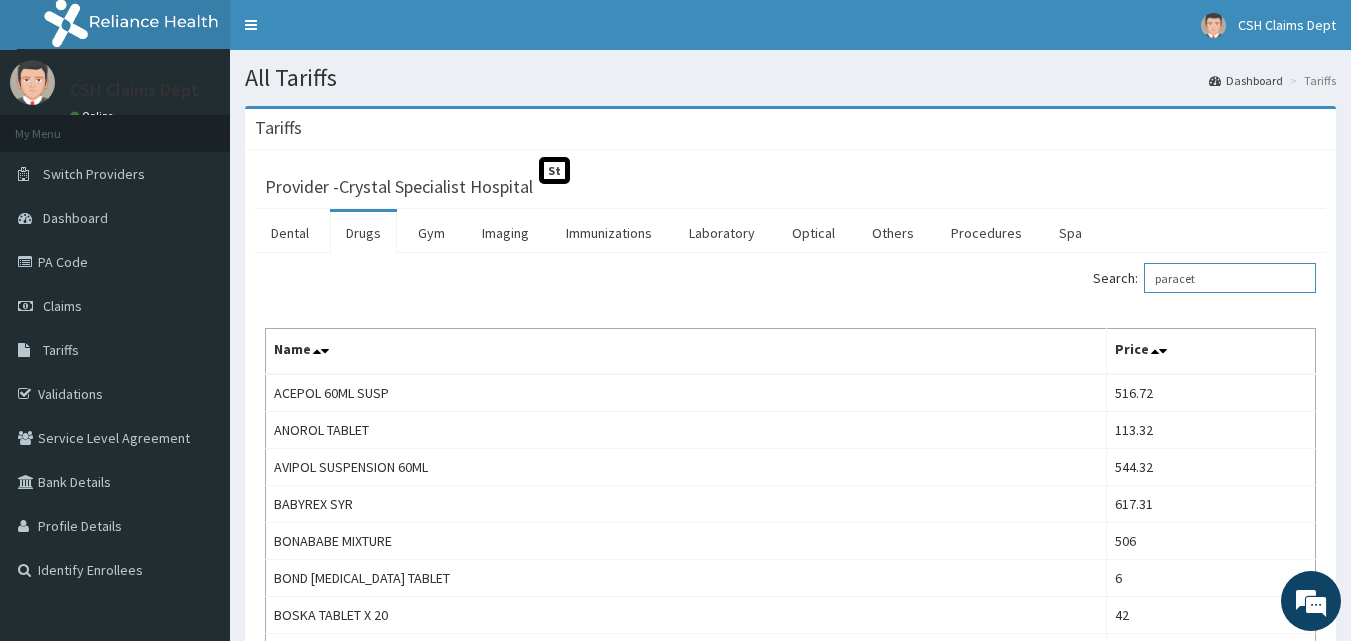 drag, startPoint x: 1233, startPoint y: 287, endPoint x: 1058, endPoint y: 262, distance: 176.7767 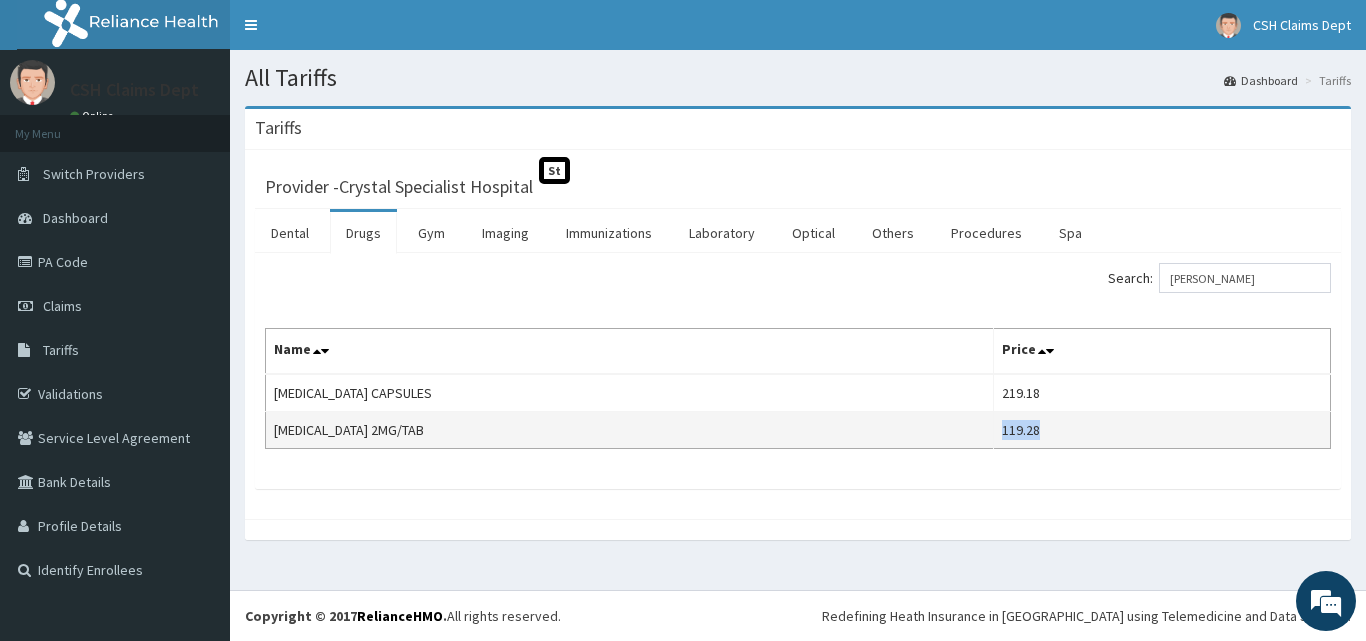 drag, startPoint x: 1025, startPoint y: 433, endPoint x: 974, endPoint y: 432, distance: 51.009804 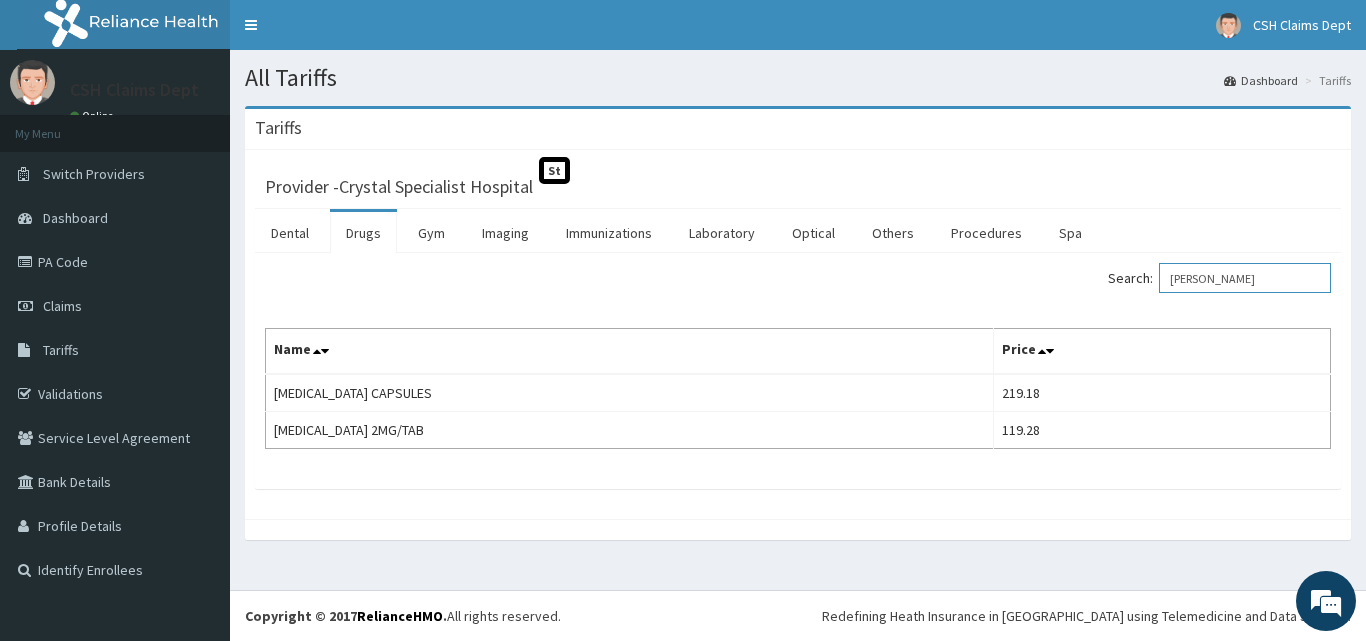 drag, startPoint x: 1233, startPoint y: 283, endPoint x: 1097, endPoint y: 253, distance: 139.26952 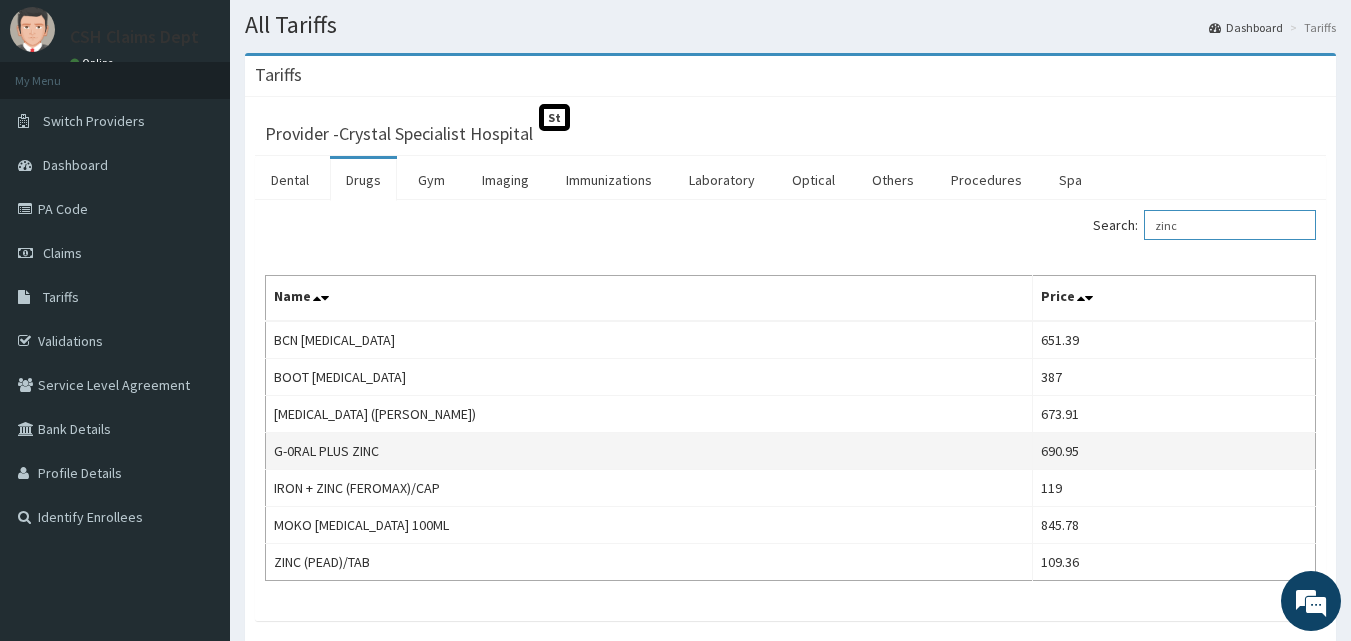 scroll, scrollTop: 100, scrollLeft: 0, axis: vertical 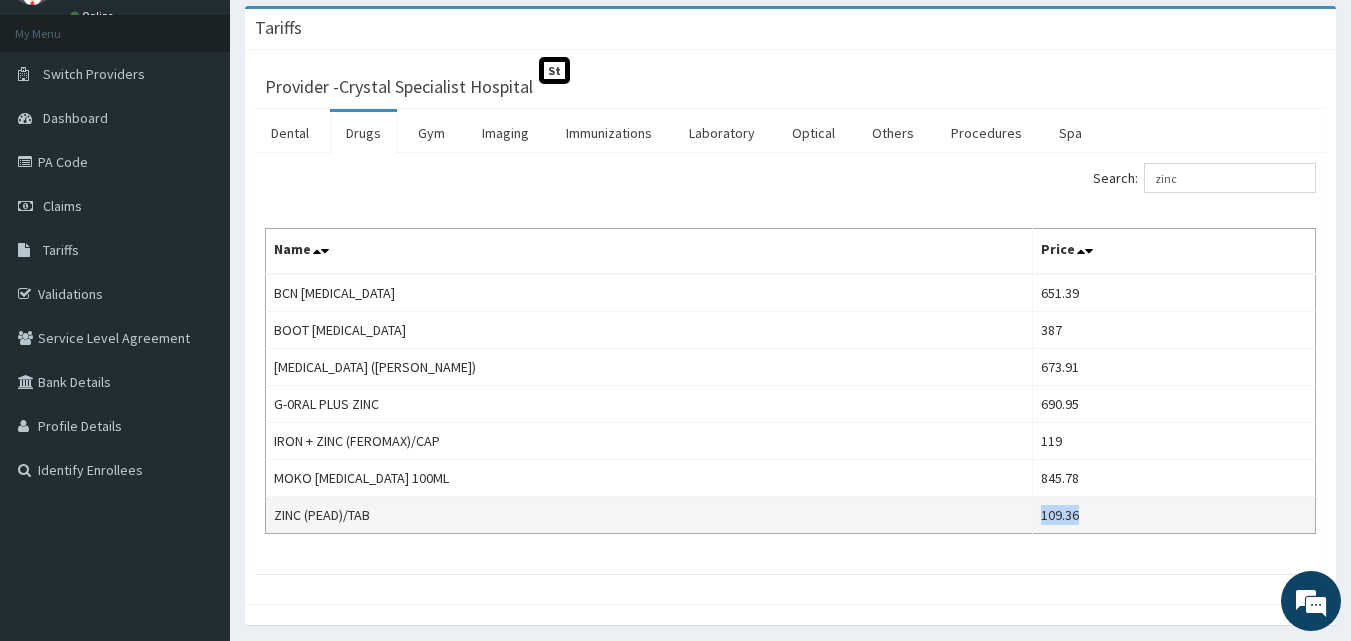 drag, startPoint x: 1095, startPoint y: 522, endPoint x: 1033, endPoint y: 524, distance: 62.03225 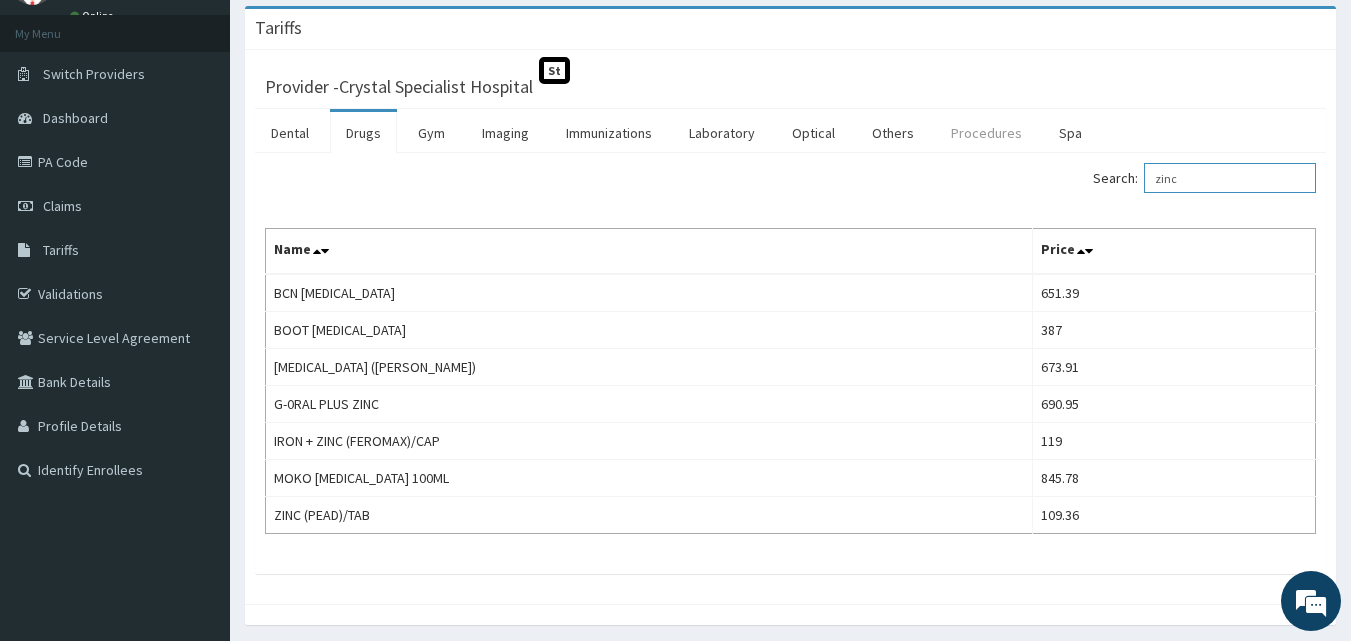 drag, startPoint x: 1235, startPoint y: 179, endPoint x: 947, endPoint y: 147, distance: 289.77234 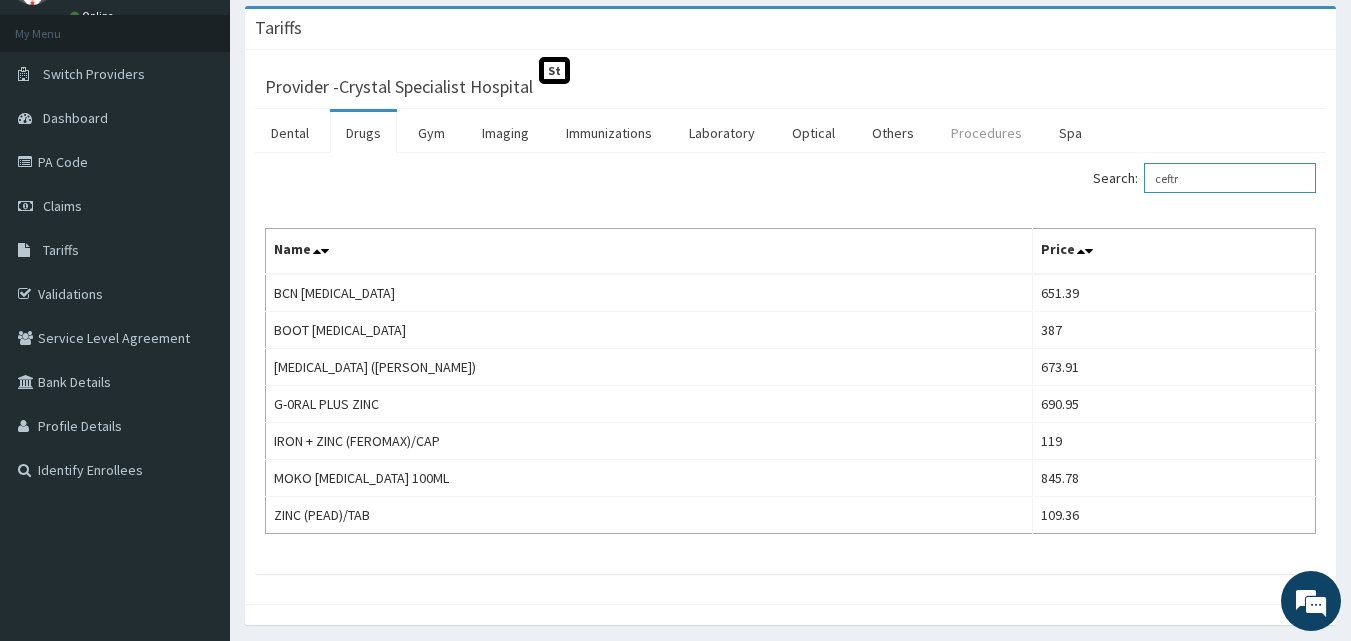 scroll, scrollTop: 0, scrollLeft: 0, axis: both 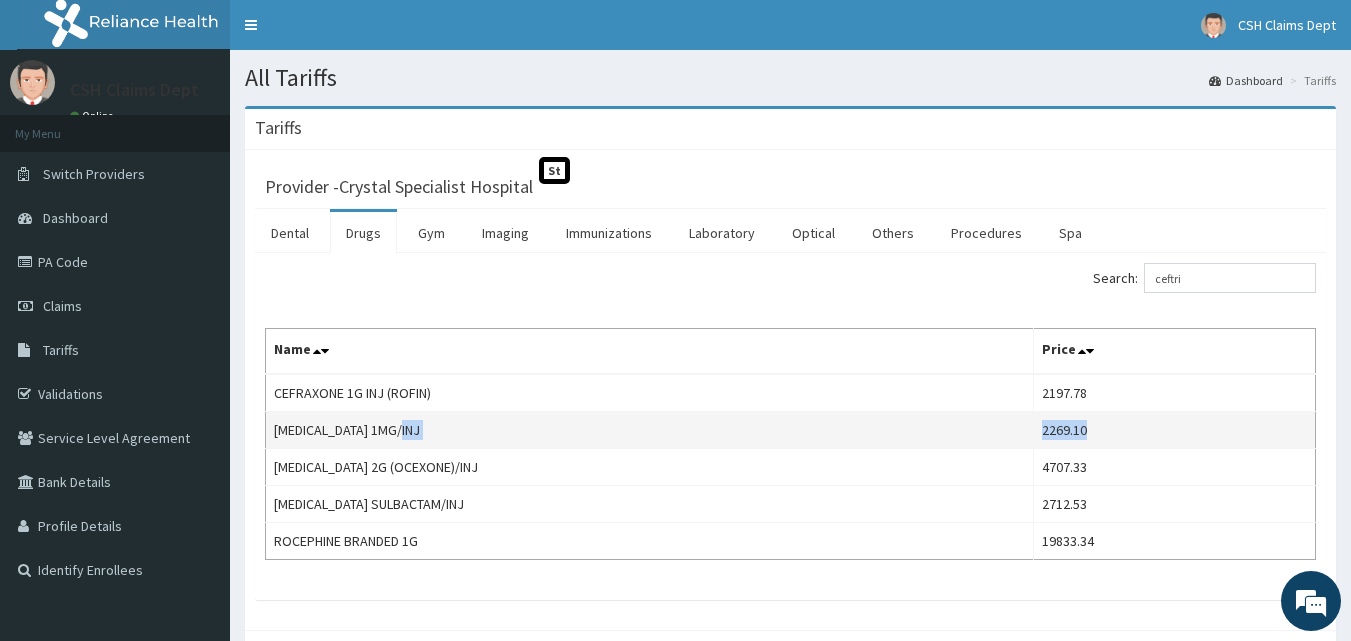 drag, startPoint x: 1103, startPoint y: 427, endPoint x: 1028, endPoint y: 434, distance: 75.32596 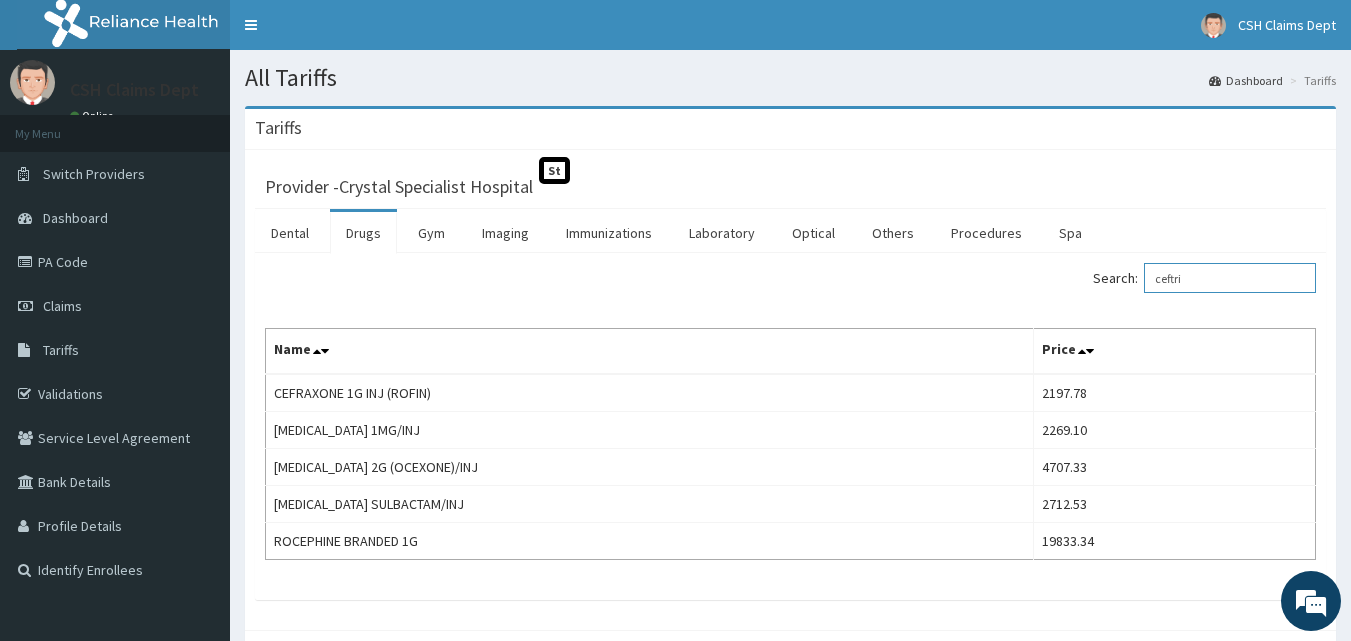 drag, startPoint x: 1220, startPoint y: 279, endPoint x: 1118, endPoint y: 270, distance: 102.396286 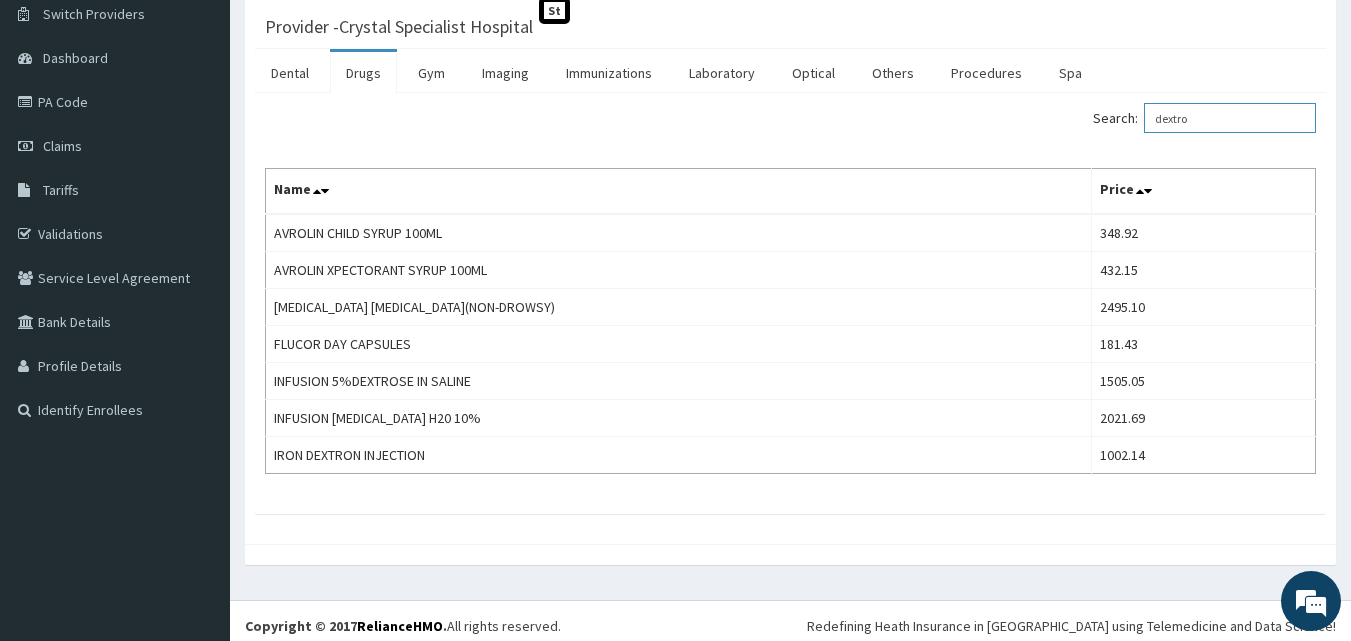 scroll, scrollTop: 170, scrollLeft: 0, axis: vertical 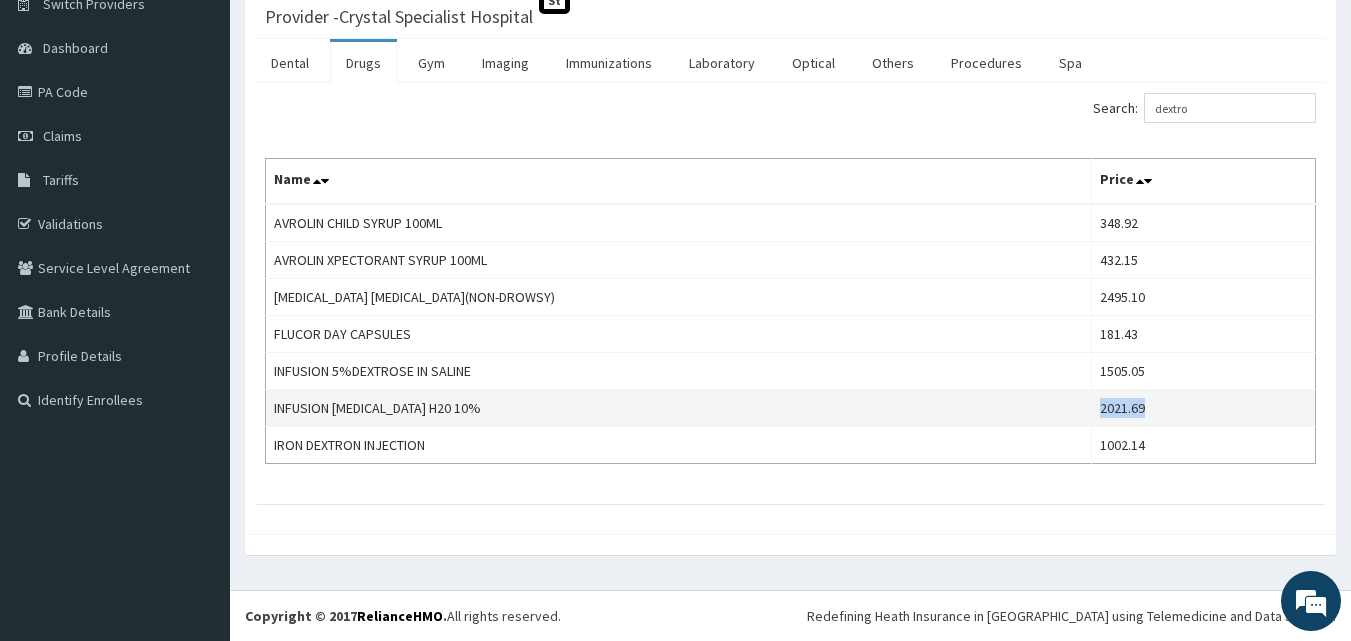 drag, startPoint x: 1124, startPoint y: 414, endPoint x: 1059, endPoint y: 409, distance: 65.192024 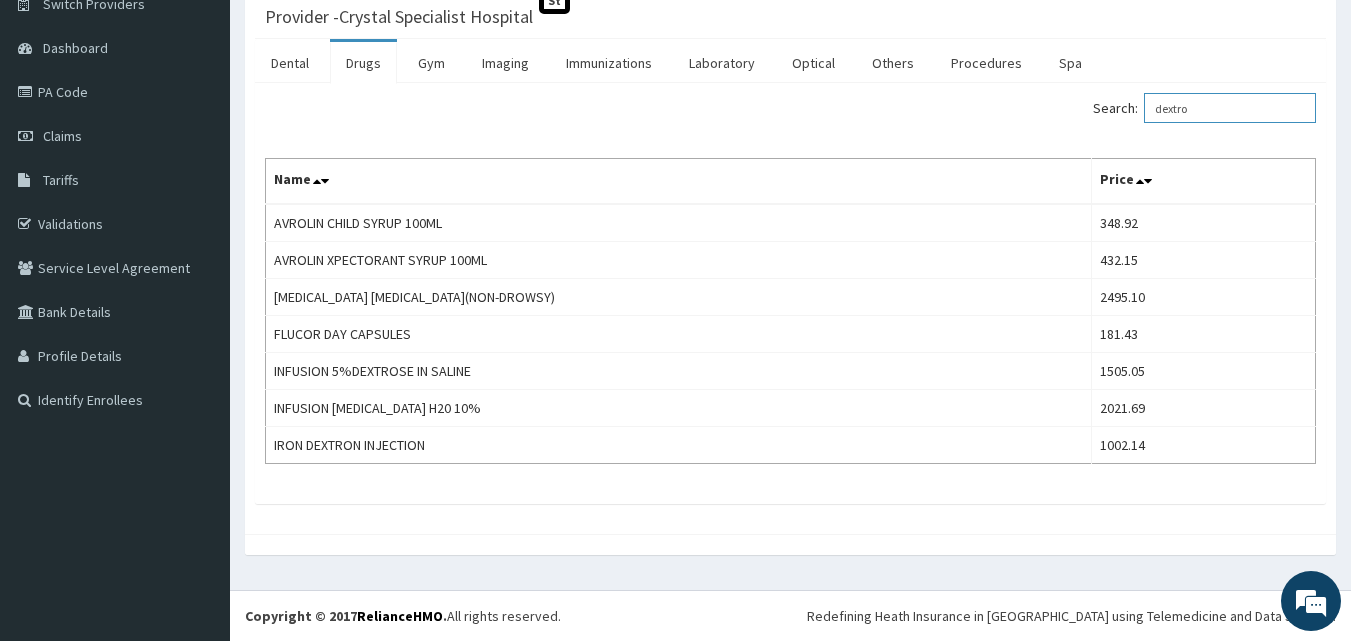 drag, startPoint x: 1232, startPoint y: 110, endPoint x: 1059, endPoint y: 86, distance: 174.6568 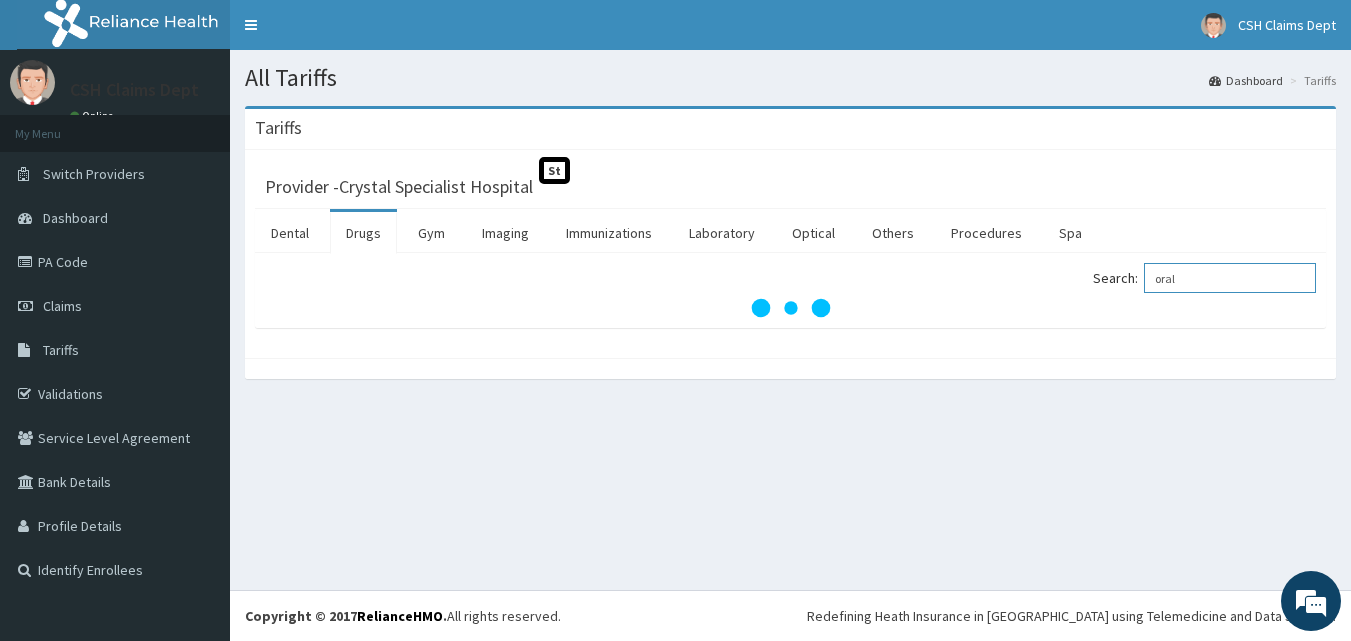 scroll, scrollTop: 0, scrollLeft: 0, axis: both 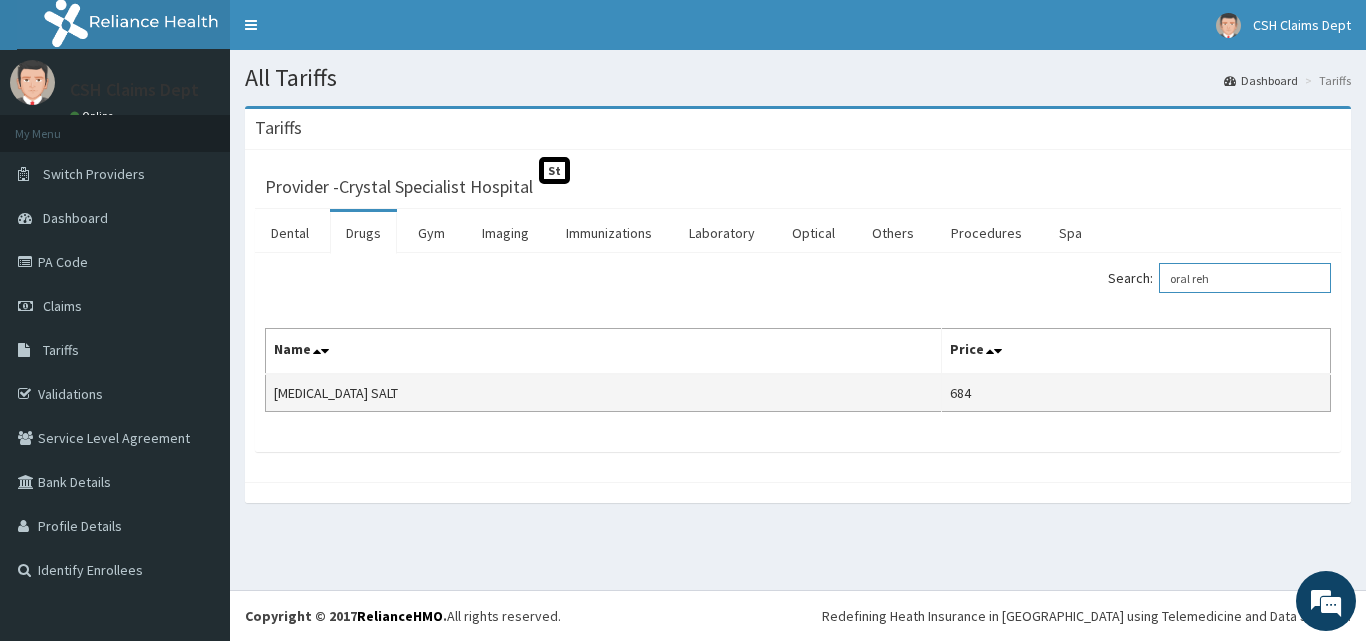 type on "oral reh" 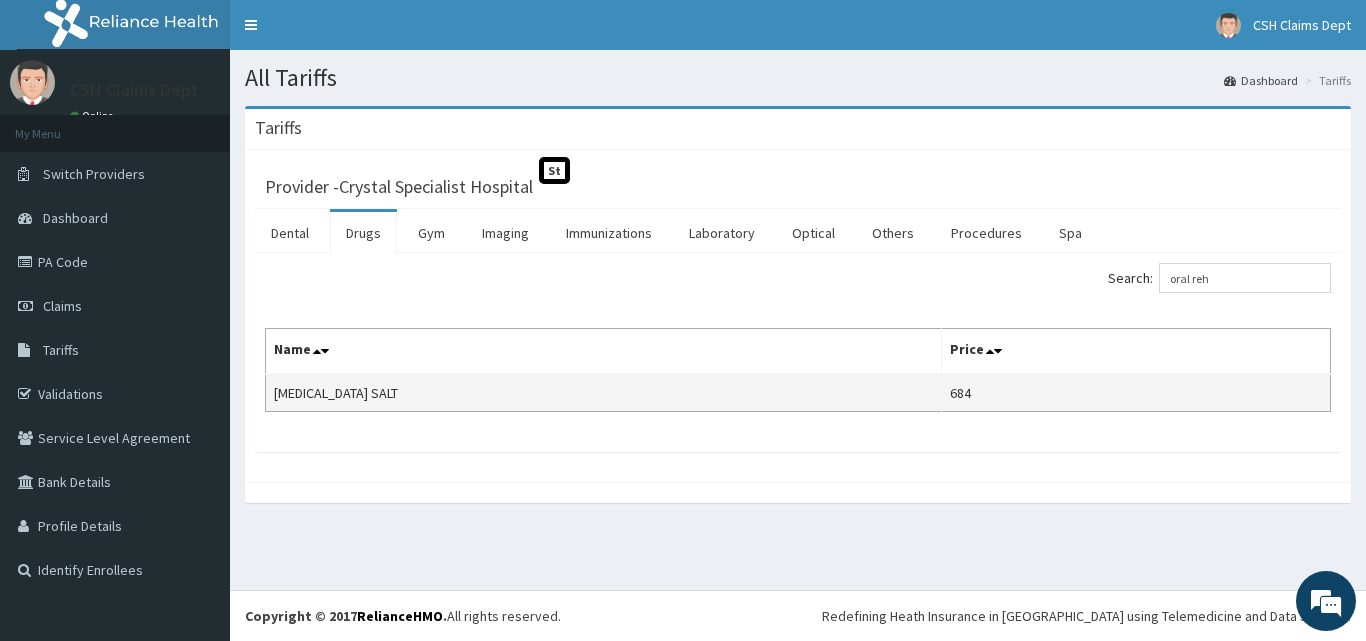 drag, startPoint x: 1049, startPoint y: 393, endPoint x: 969, endPoint y: 399, distance: 80.224686 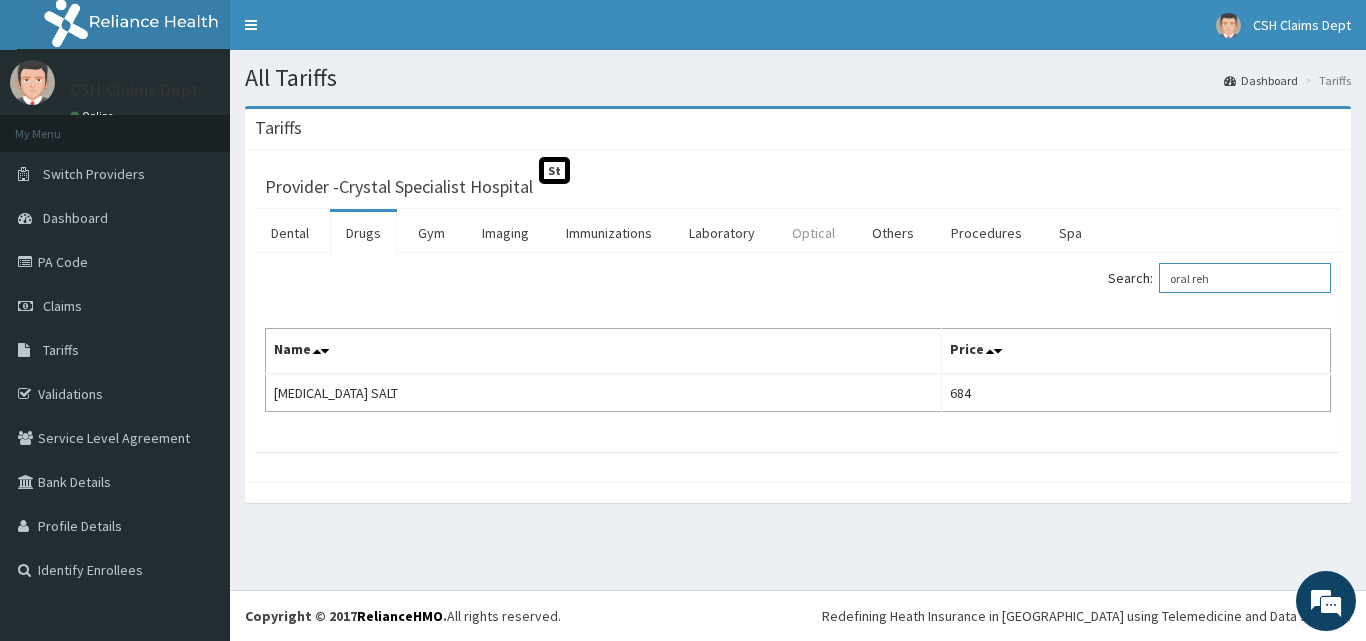 drag, startPoint x: 1256, startPoint y: 269, endPoint x: 835, endPoint y: 246, distance: 421.6278 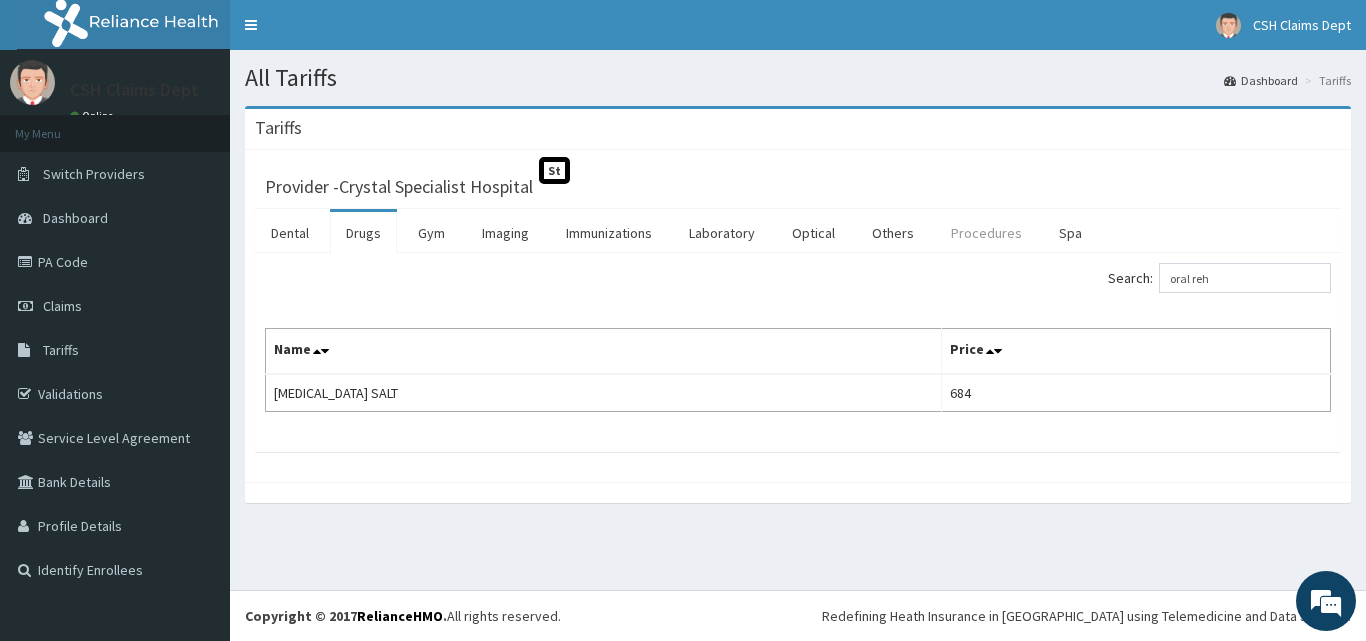 click on "Procedures" at bounding box center (986, 233) 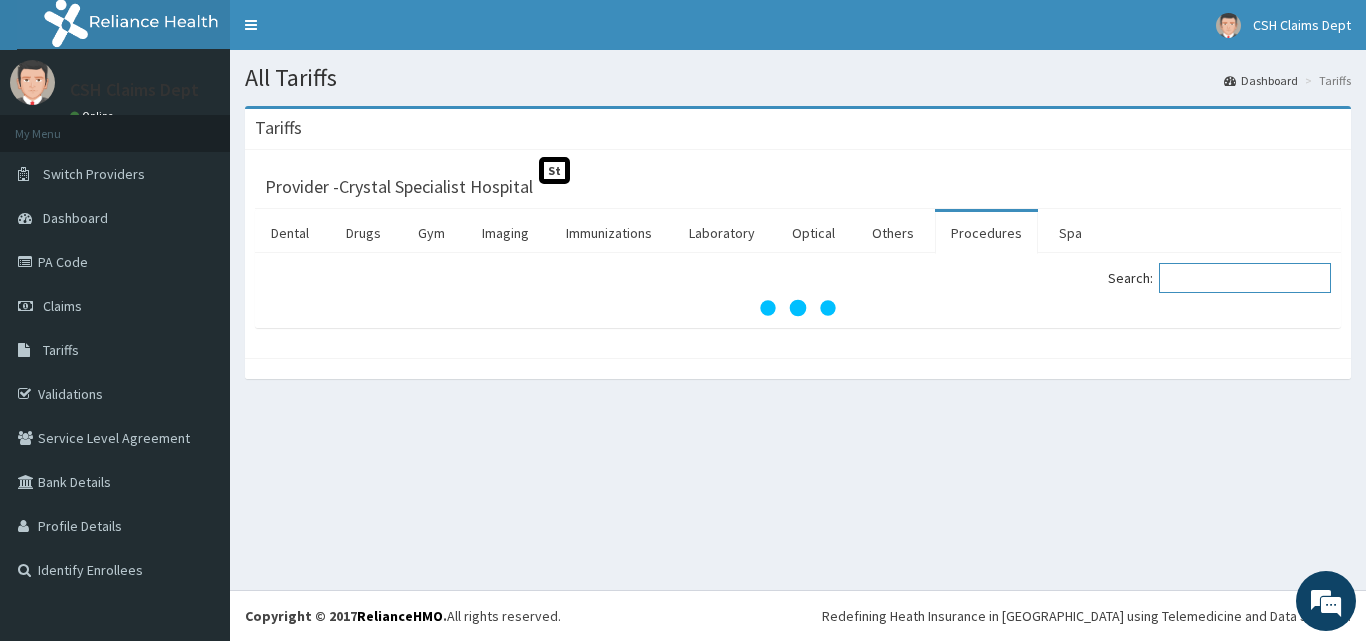 click on "Search:" at bounding box center (1245, 278) 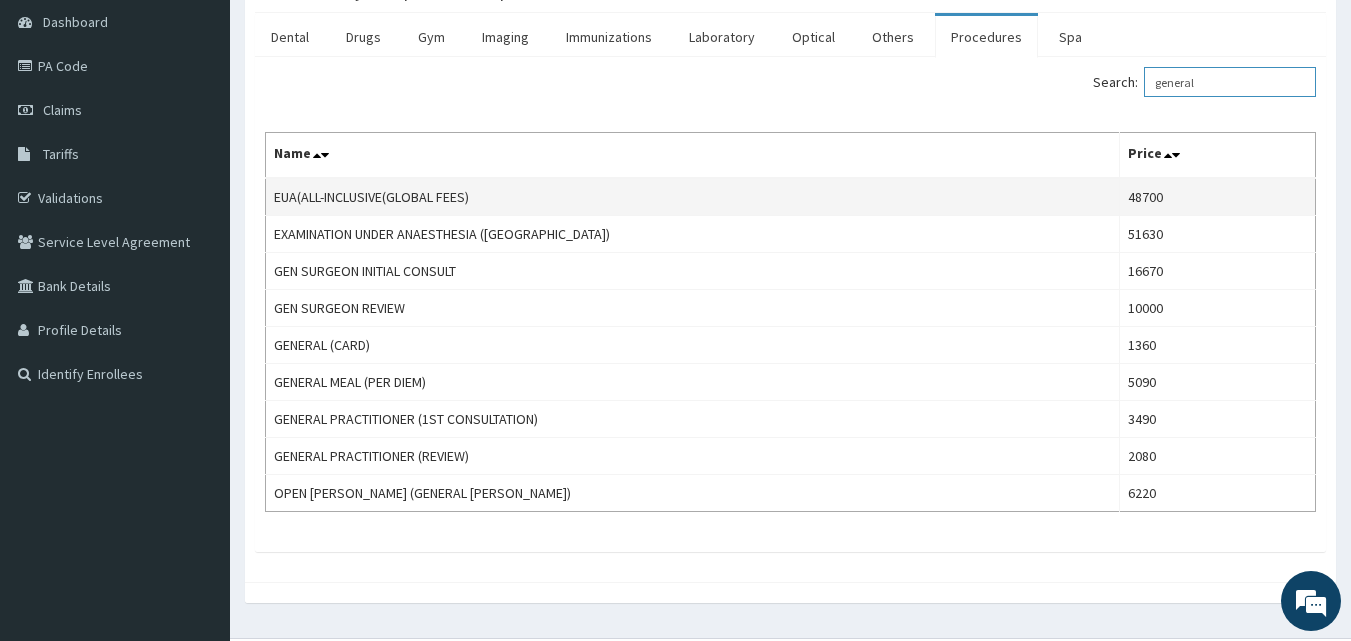 scroll, scrollTop: 200, scrollLeft: 0, axis: vertical 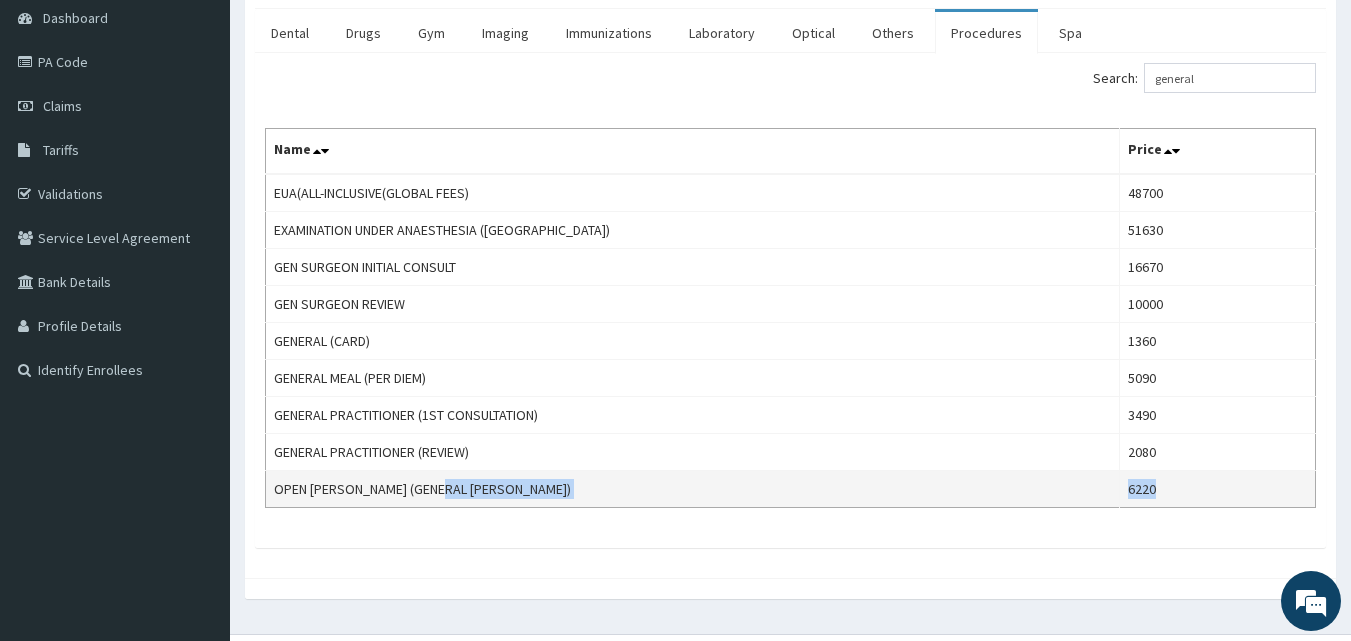 drag, startPoint x: 1132, startPoint y: 490, endPoint x: 1085, endPoint y: 490, distance: 47 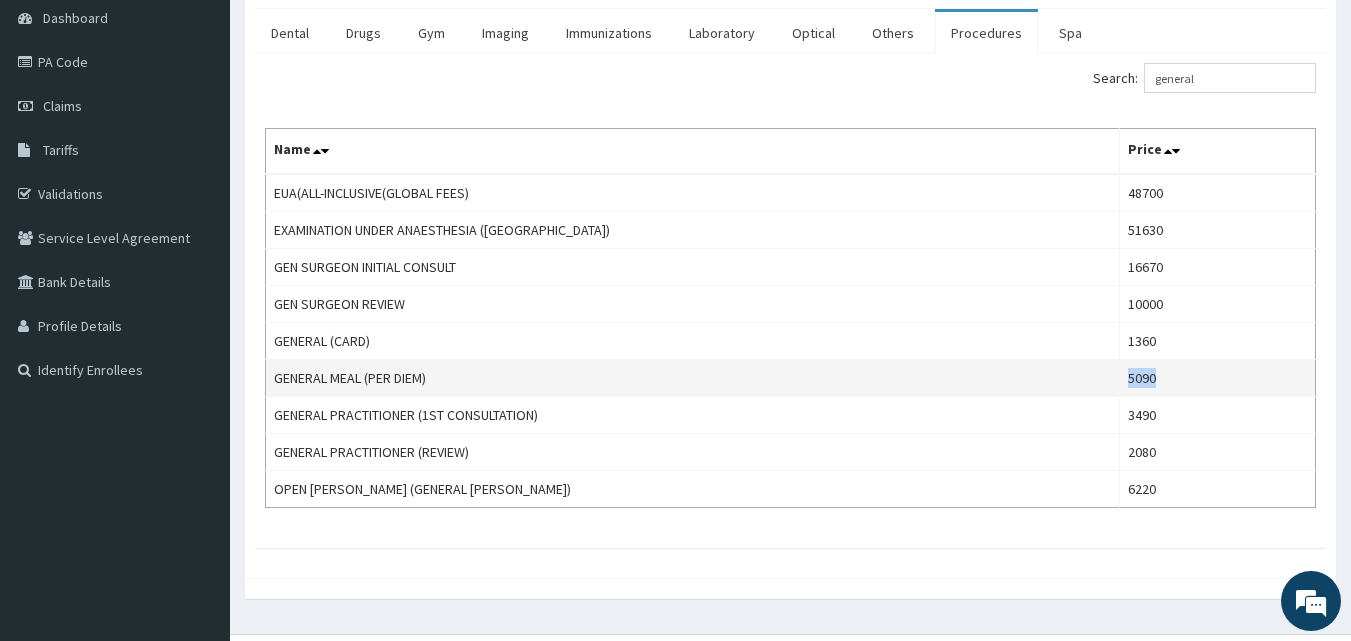 drag, startPoint x: 1134, startPoint y: 384, endPoint x: 1046, endPoint y: 370, distance: 89.106674 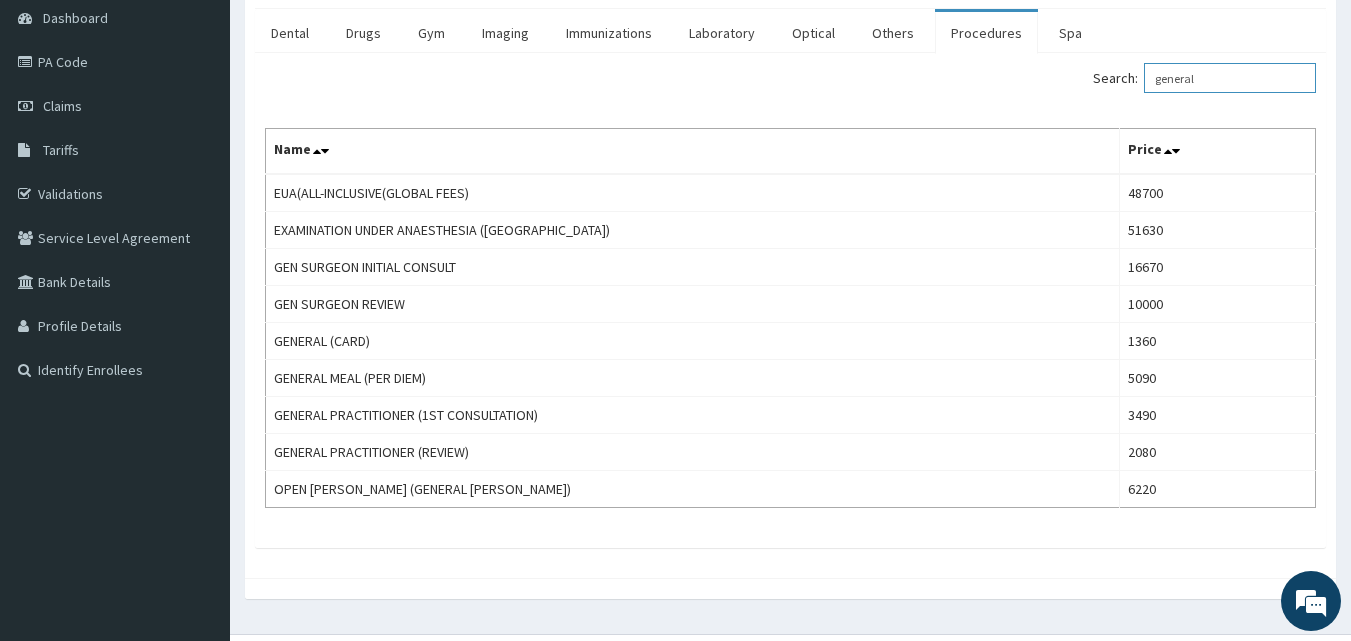 drag, startPoint x: 1244, startPoint y: 74, endPoint x: 973, endPoint y: 29, distance: 274.71075 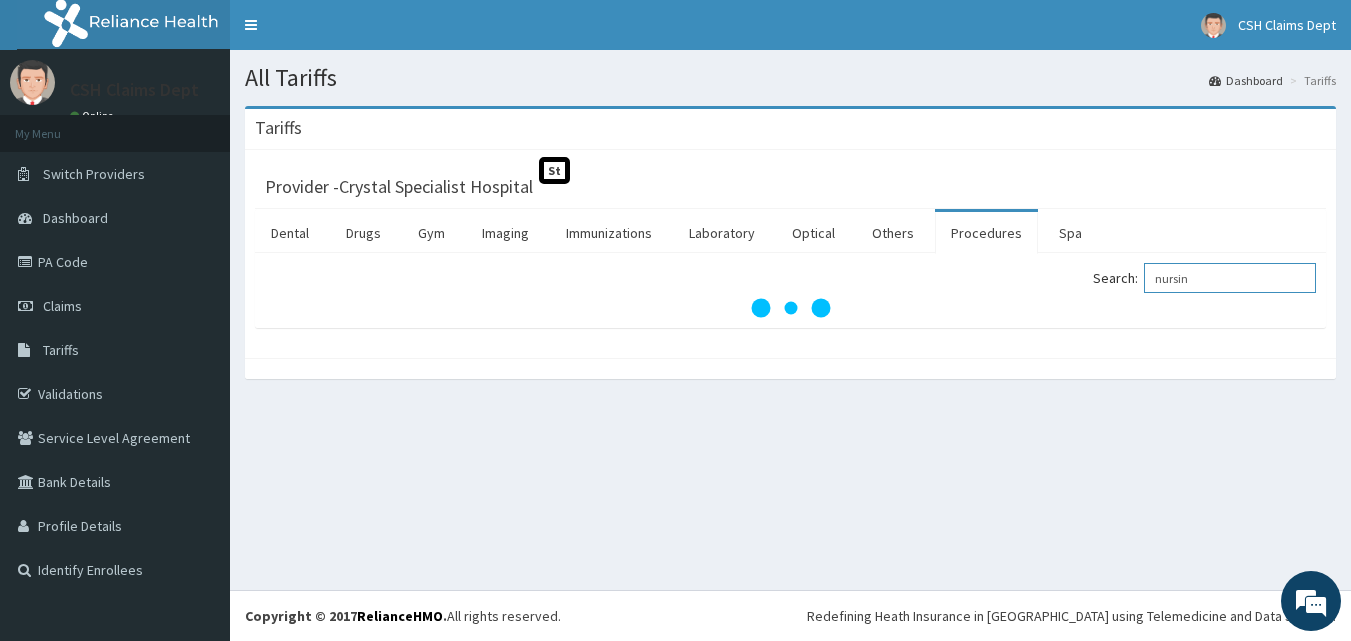 scroll, scrollTop: 0, scrollLeft: 0, axis: both 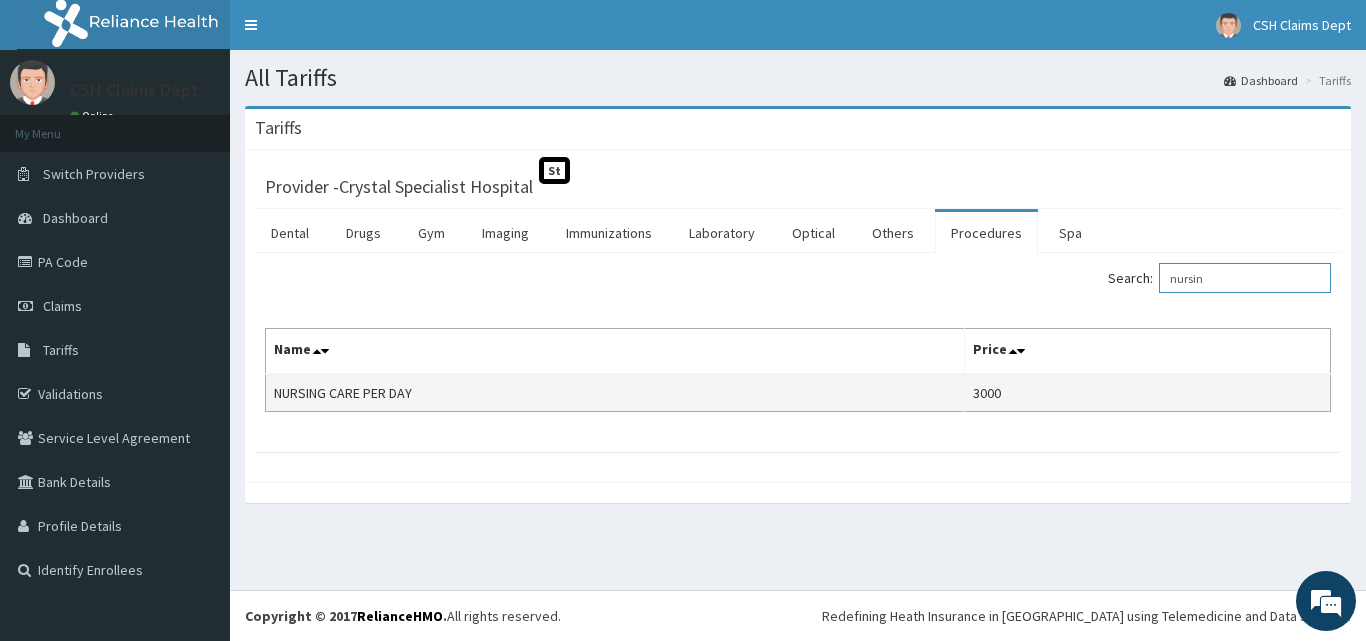 type on "nursin" 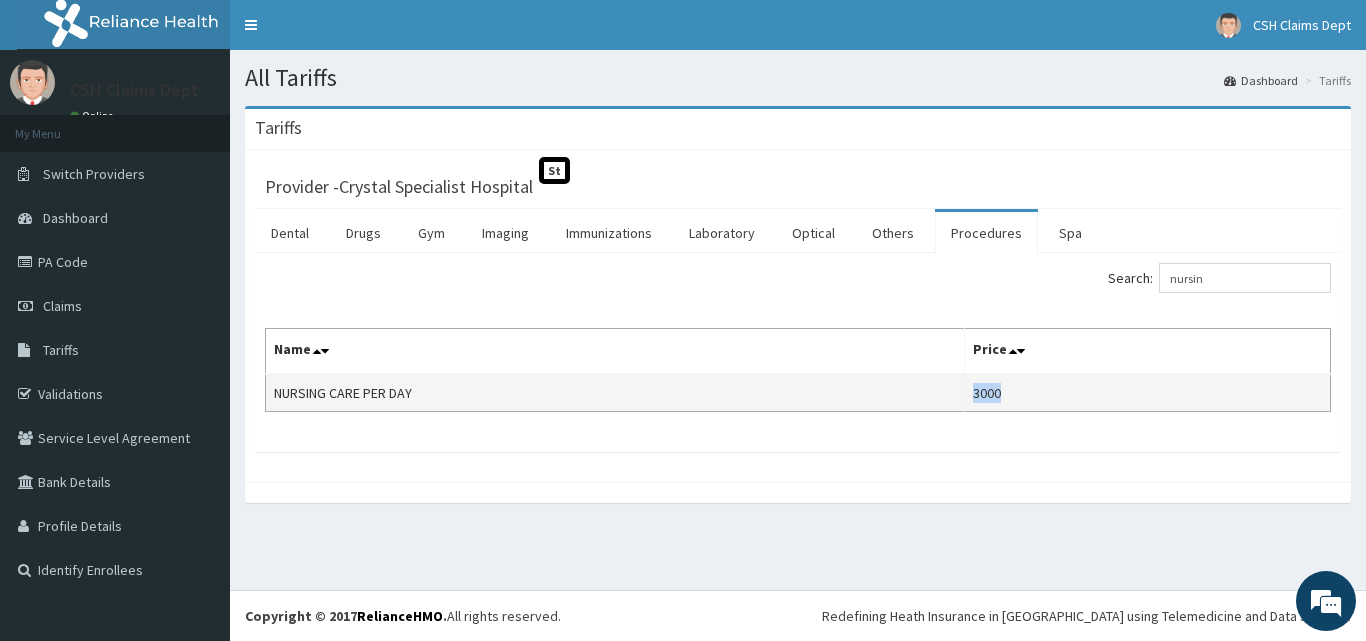 drag, startPoint x: 1036, startPoint y: 393, endPoint x: 975, endPoint y: 395, distance: 61.03278 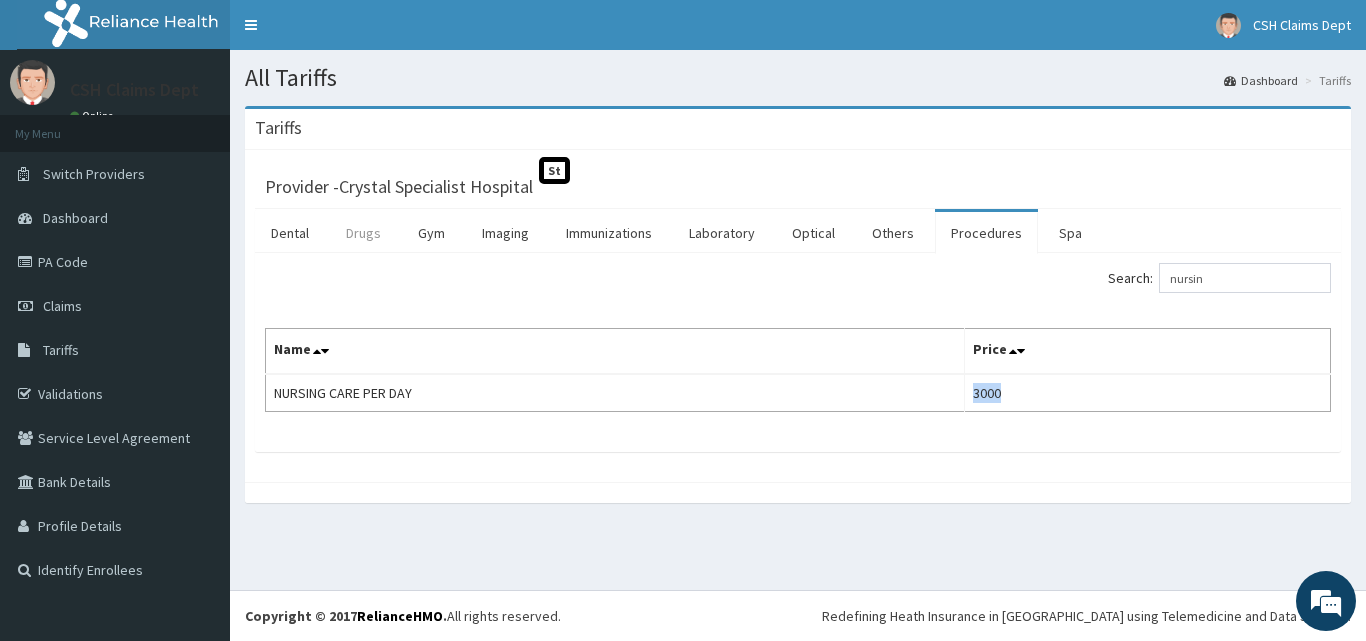 click on "Drugs" at bounding box center [363, 233] 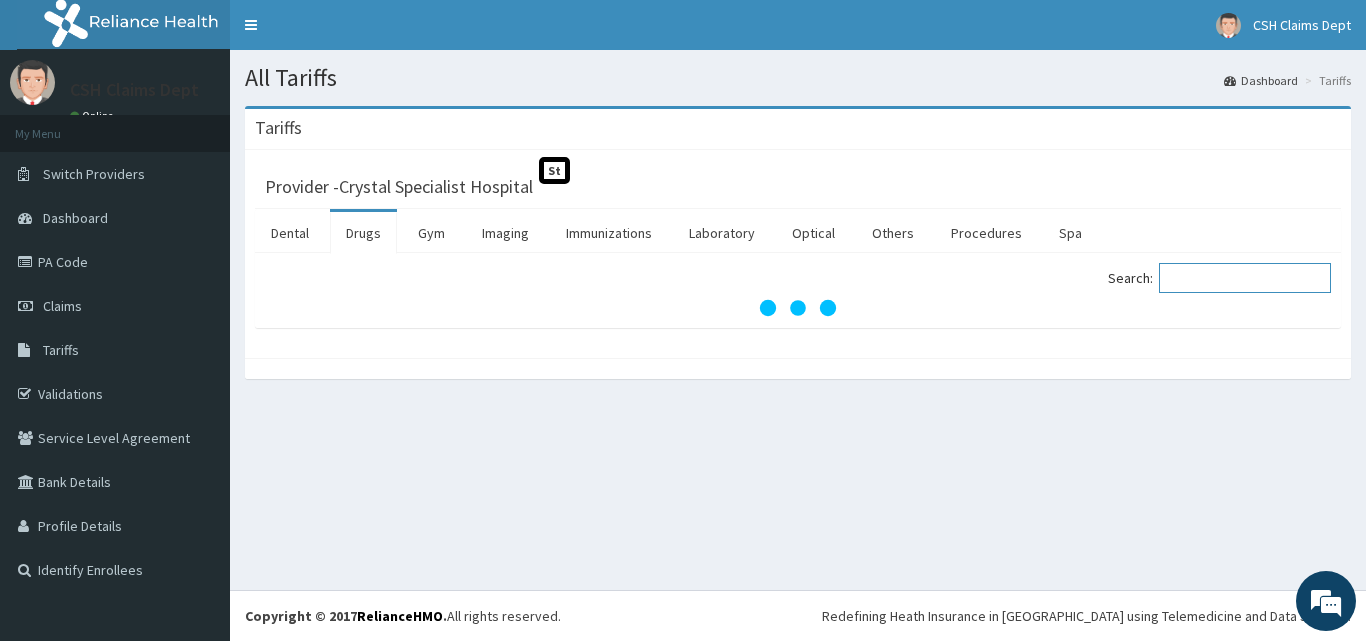 click on "Search:" at bounding box center [1245, 278] 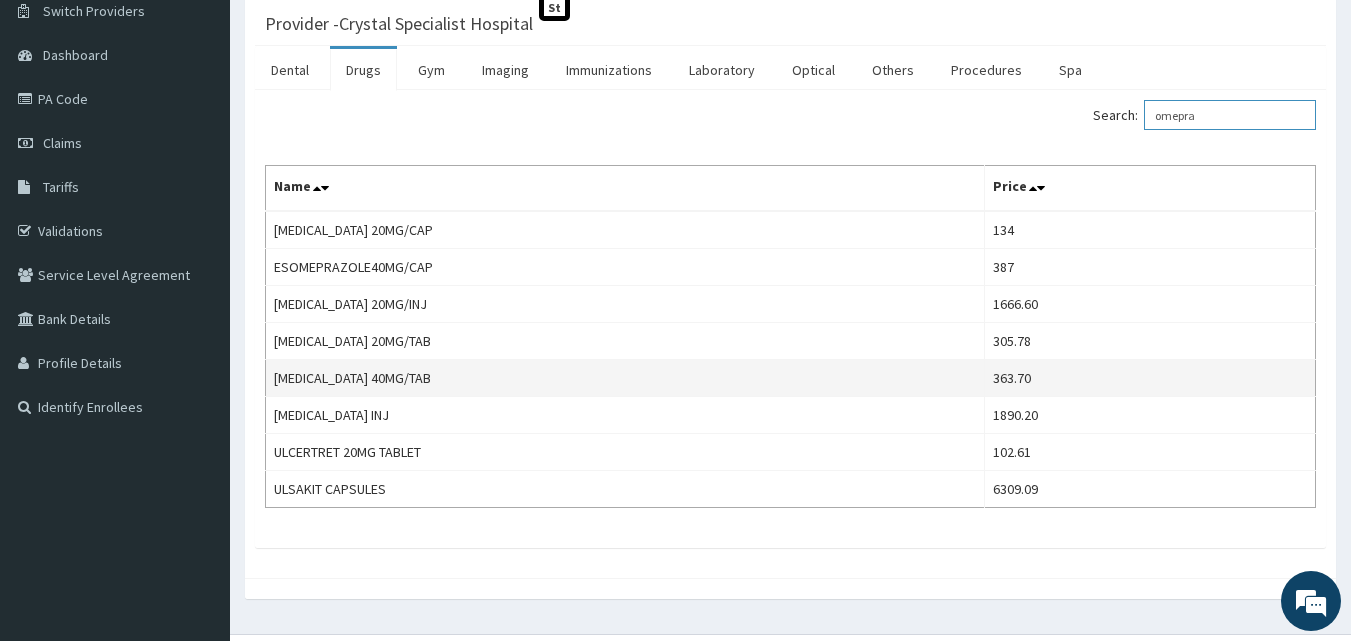 scroll, scrollTop: 200, scrollLeft: 0, axis: vertical 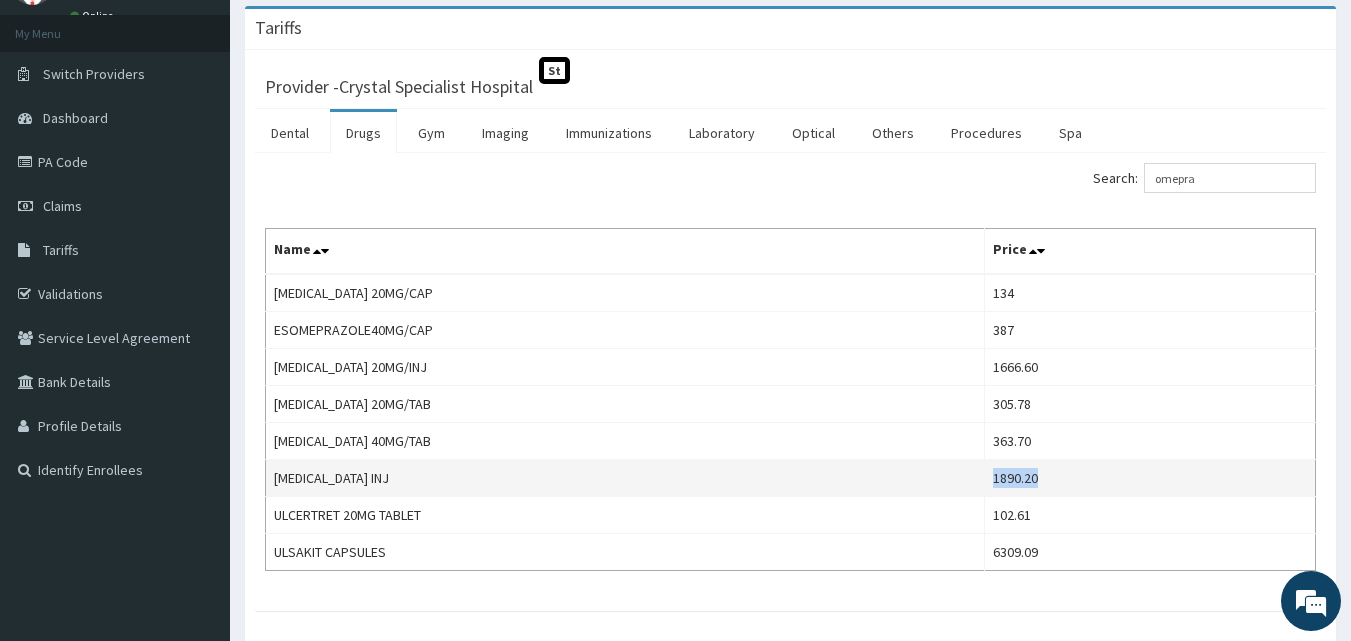 drag, startPoint x: 1069, startPoint y: 476, endPoint x: 996, endPoint y: 479, distance: 73.061615 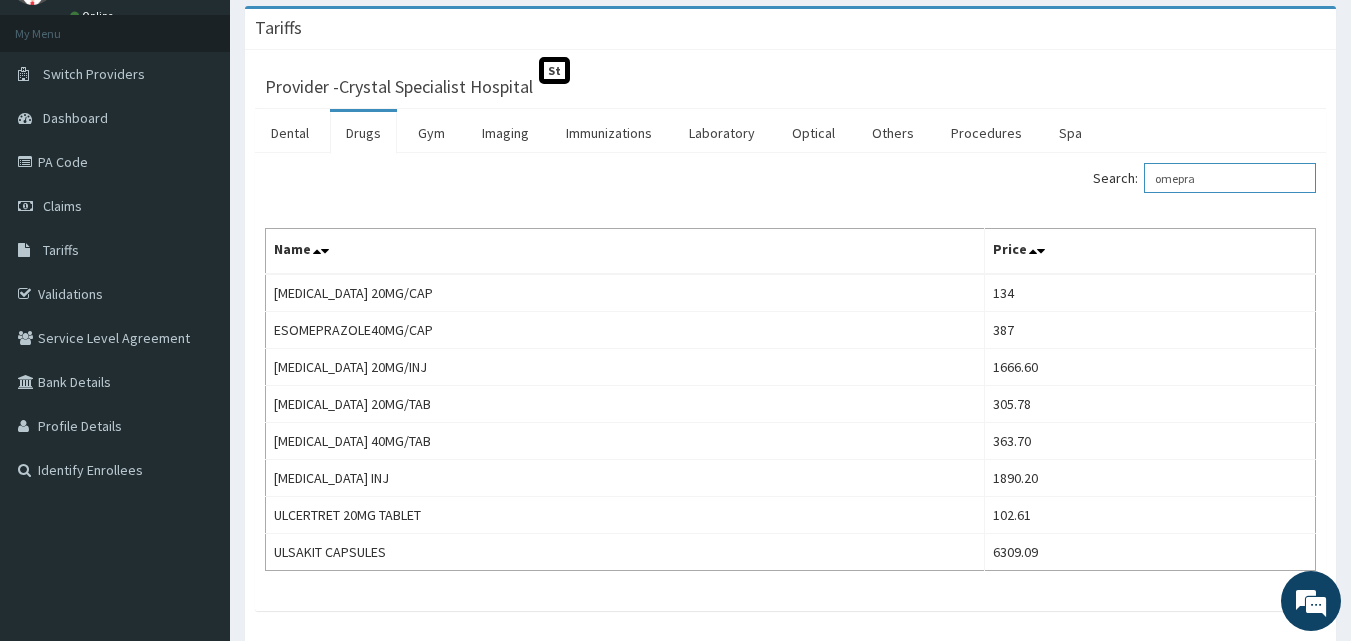 drag, startPoint x: 1249, startPoint y: 186, endPoint x: 1092, endPoint y: 164, distance: 158.5339 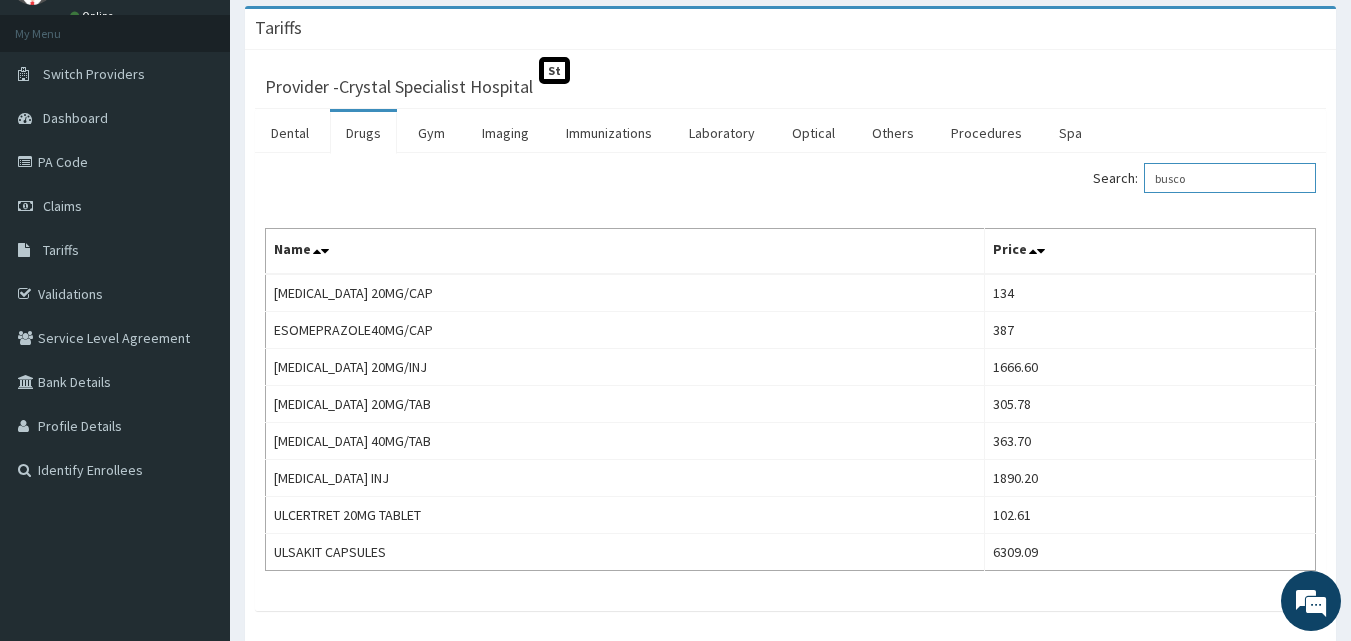 scroll, scrollTop: 0, scrollLeft: 0, axis: both 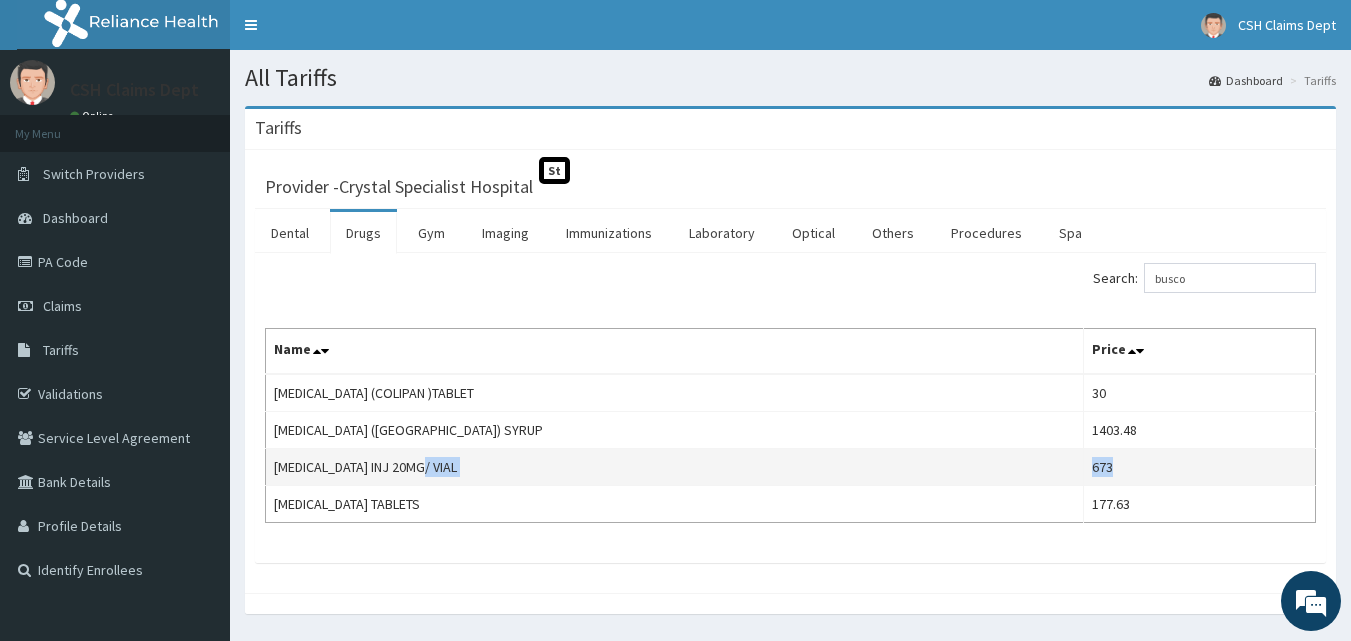 drag, startPoint x: 1050, startPoint y: 470, endPoint x: 988, endPoint y: 460, distance: 62.801273 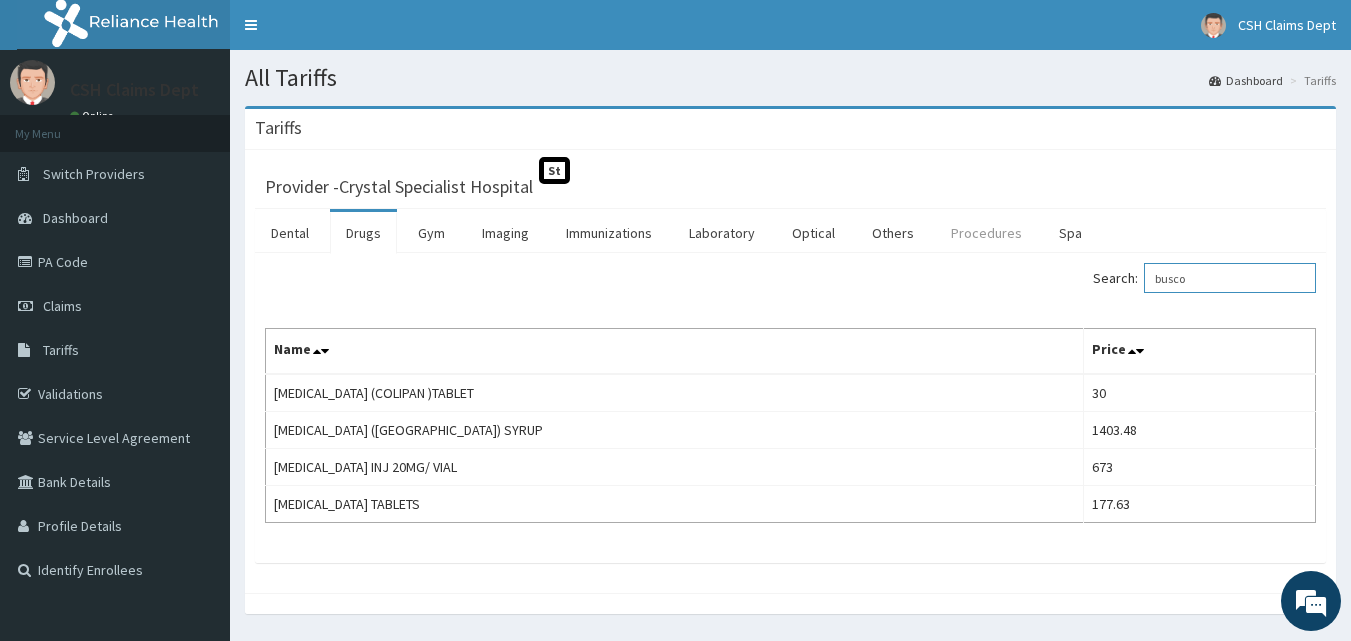 drag, startPoint x: 1221, startPoint y: 286, endPoint x: 988, endPoint y: 253, distance: 235.3253 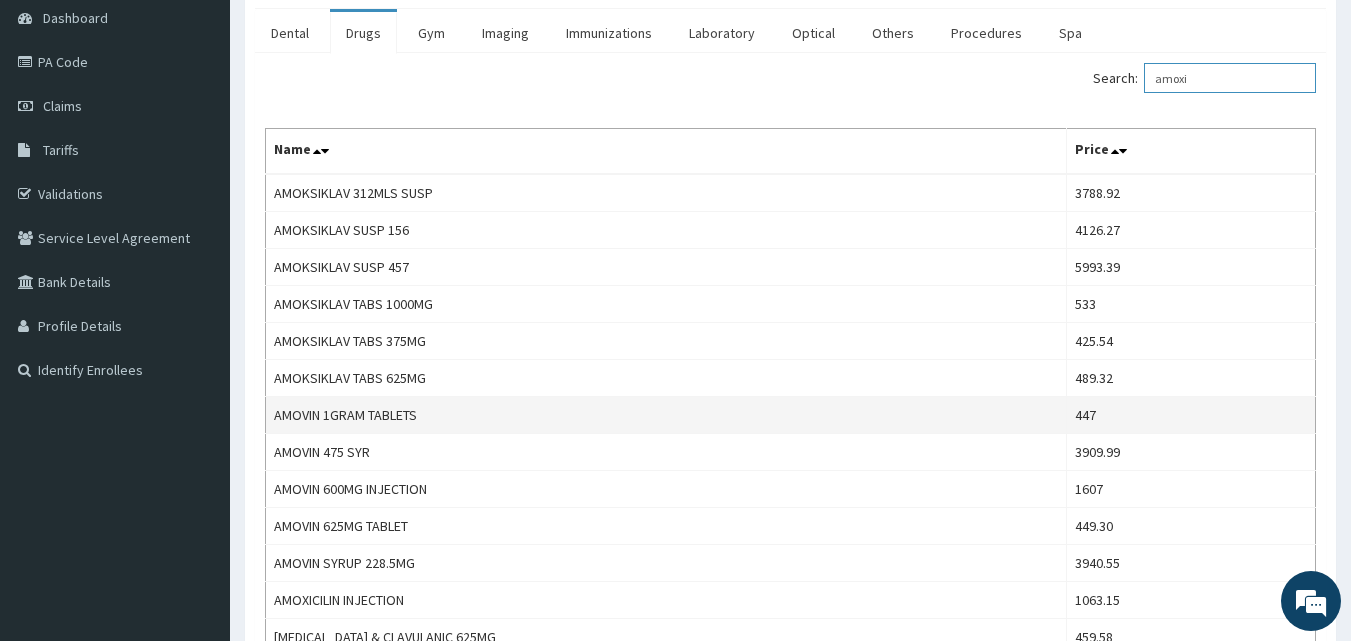scroll, scrollTop: 300, scrollLeft: 0, axis: vertical 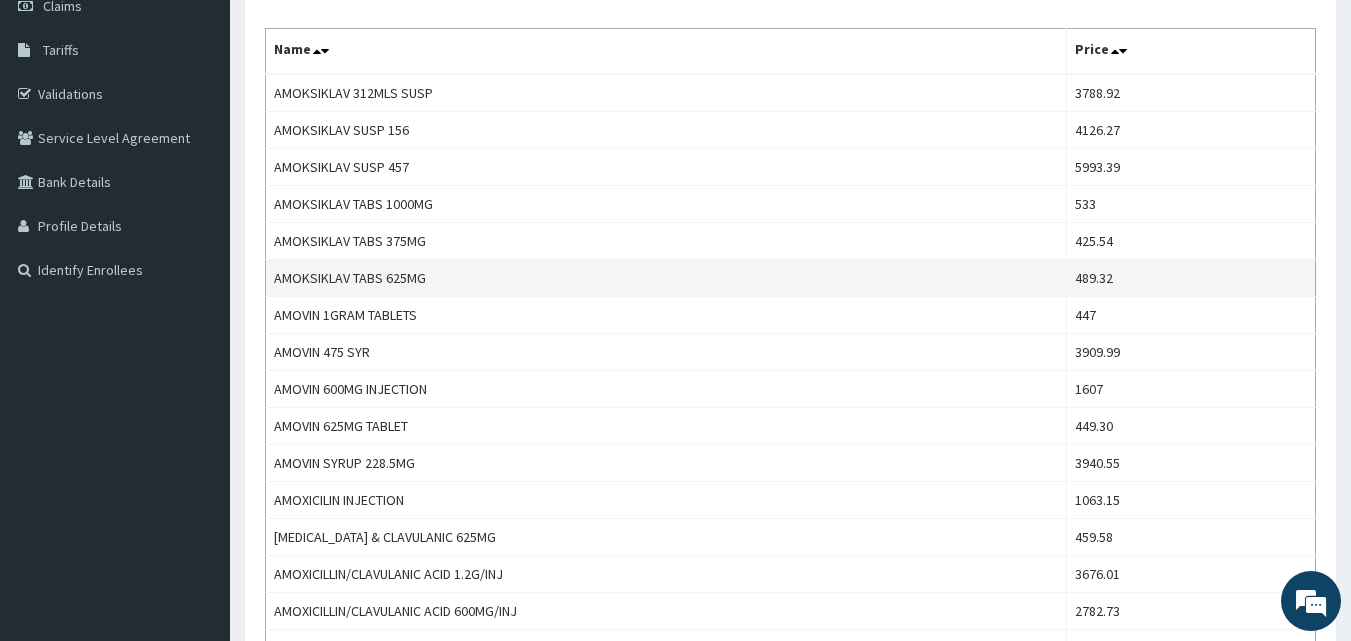 click on "489.32" at bounding box center [1190, 278] 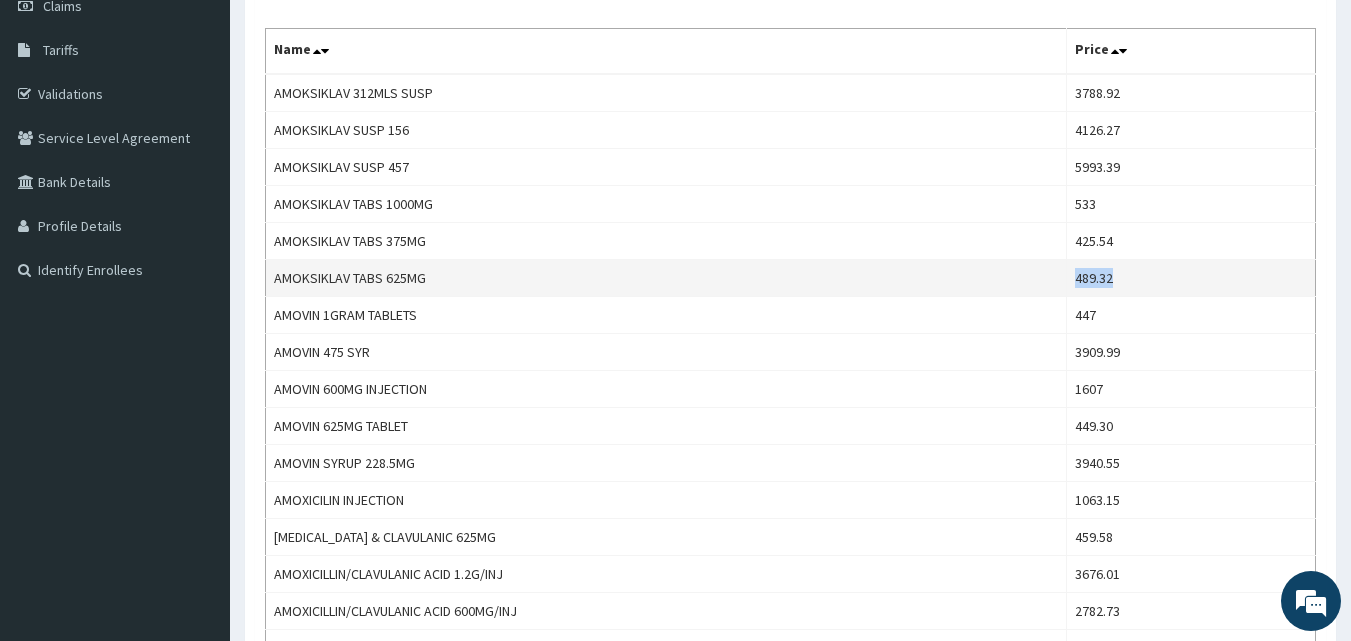 drag, startPoint x: 1133, startPoint y: 274, endPoint x: 1087, endPoint y: 275, distance: 46.010868 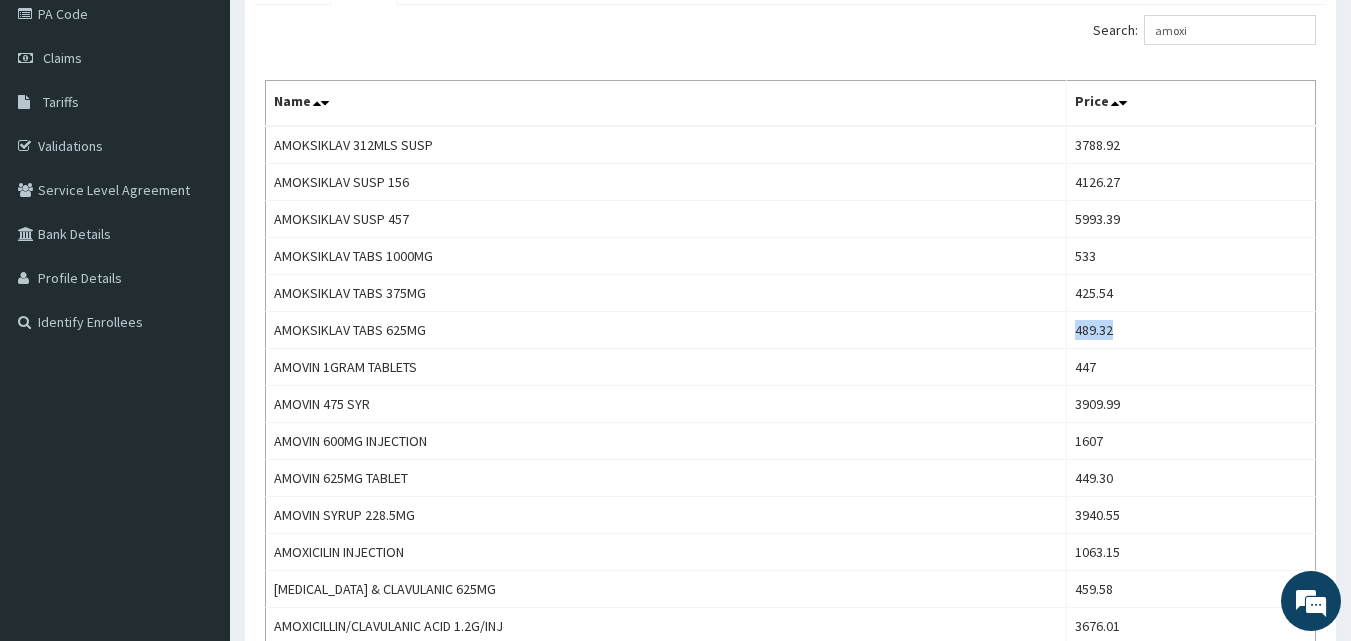 scroll, scrollTop: 0, scrollLeft: 0, axis: both 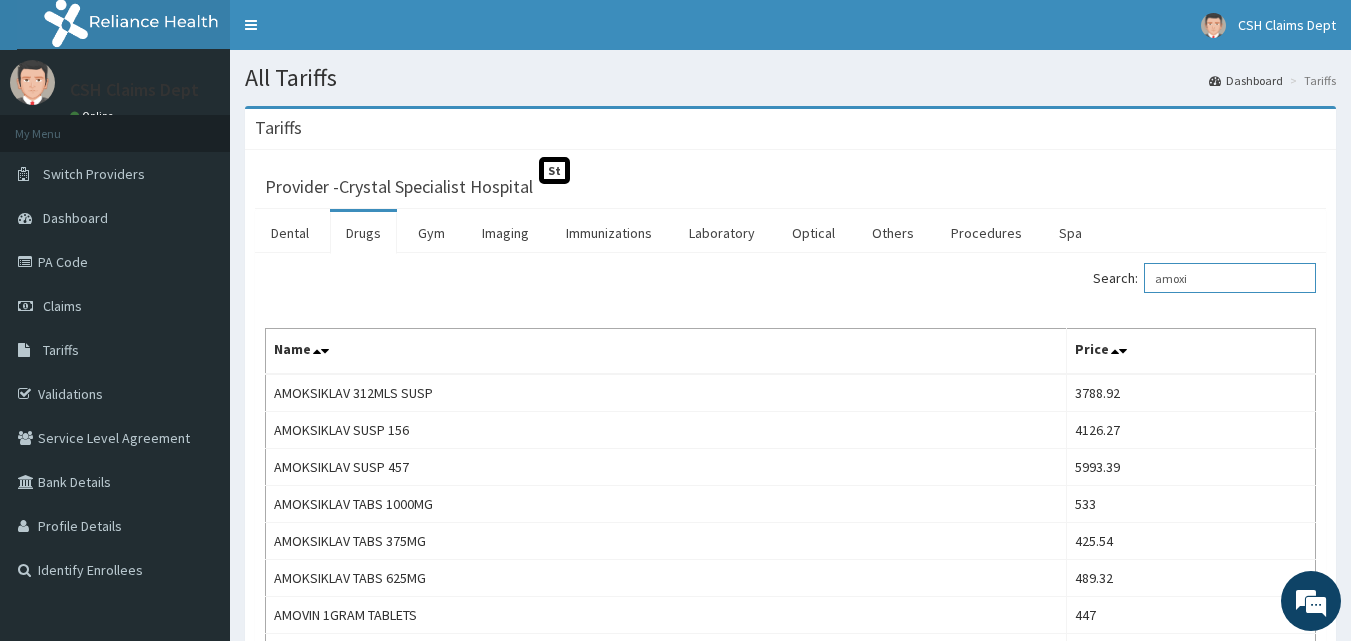 drag, startPoint x: 1238, startPoint y: 271, endPoint x: 1107, endPoint y: 266, distance: 131.09538 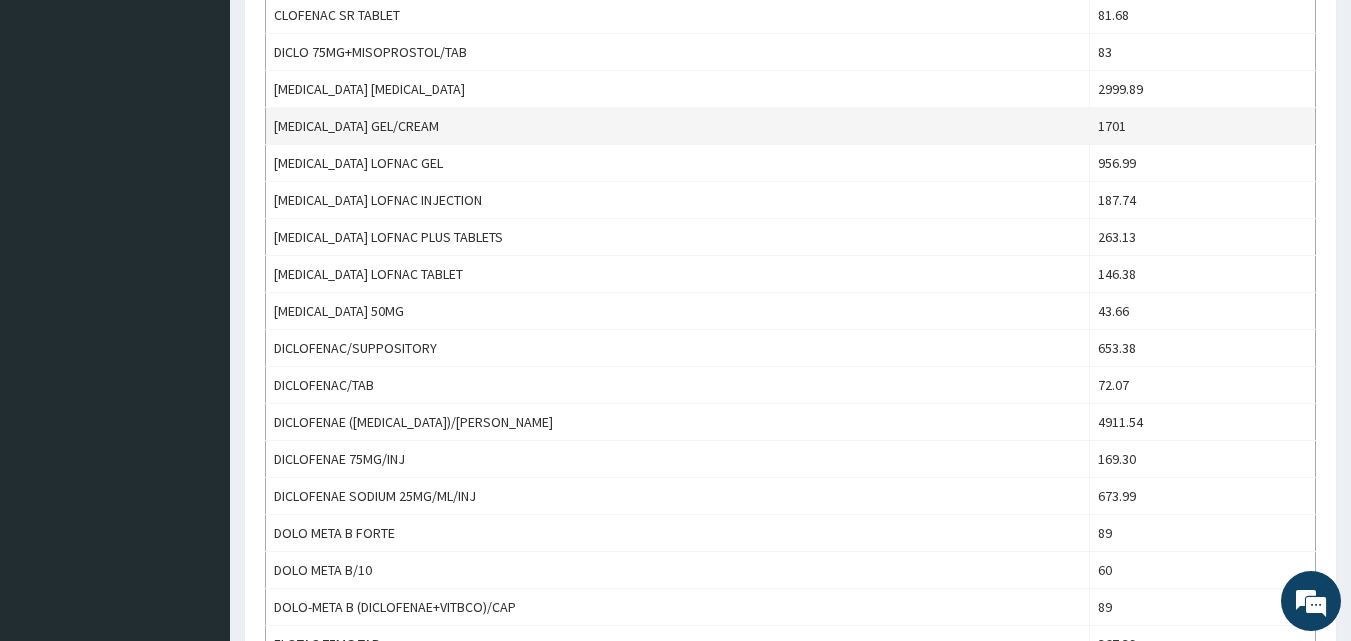 scroll, scrollTop: 400, scrollLeft: 0, axis: vertical 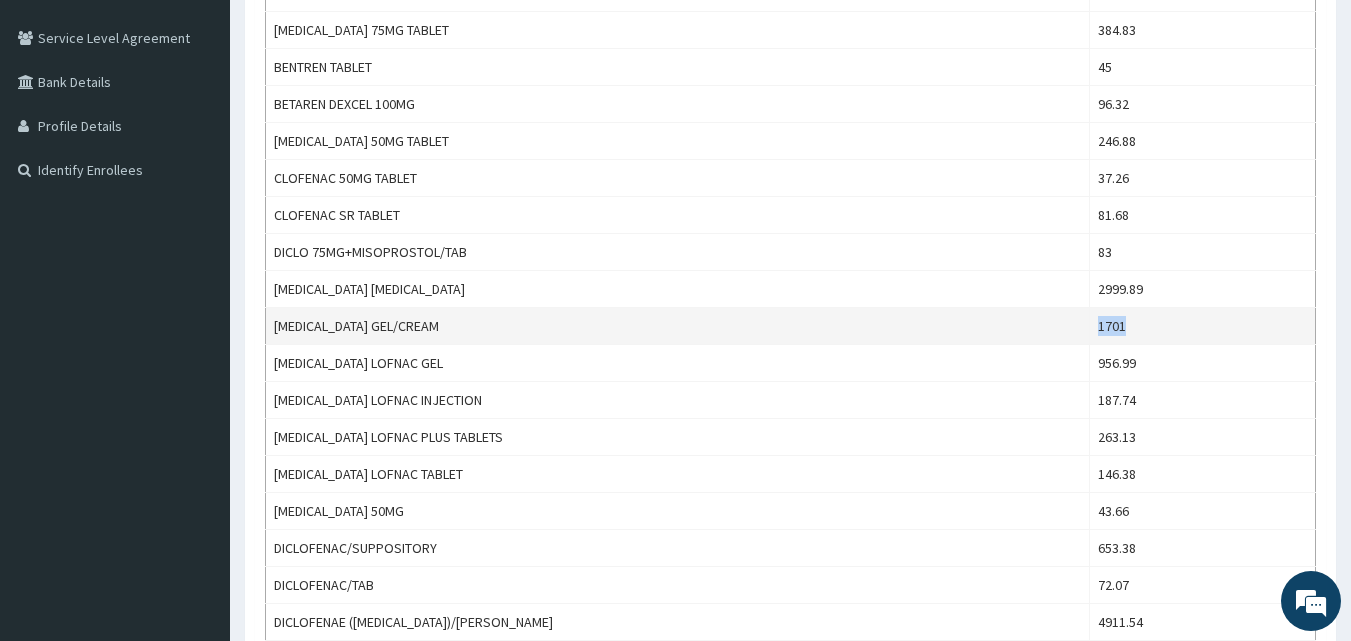 drag, startPoint x: 1127, startPoint y: 323, endPoint x: 1075, endPoint y: 329, distance: 52.34501 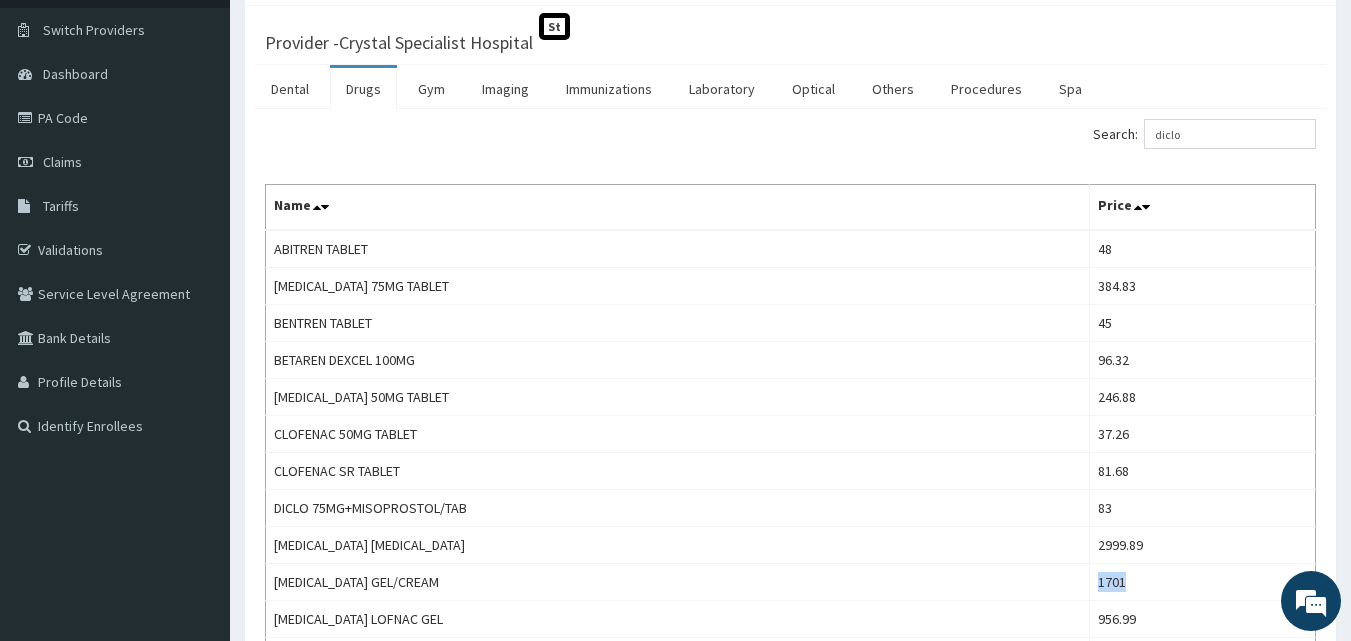 scroll, scrollTop: 0, scrollLeft: 0, axis: both 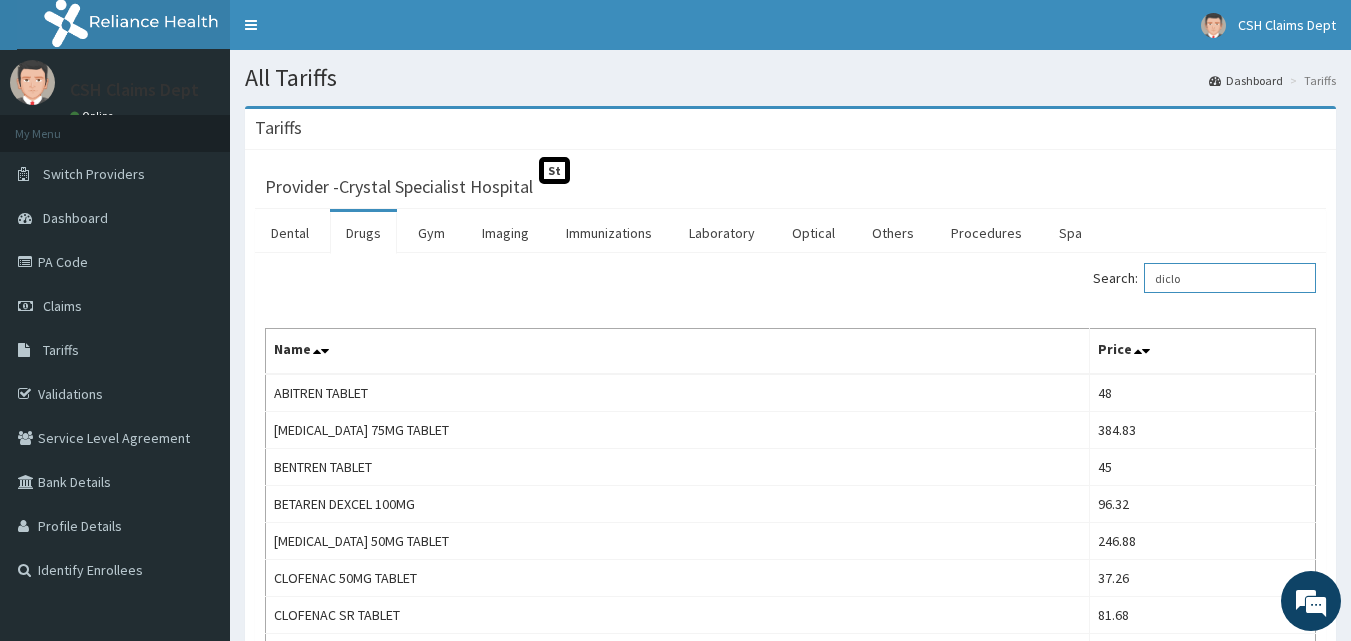 drag, startPoint x: 1210, startPoint y: 282, endPoint x: 1043, endPoint y: 261, distance: 168.31519 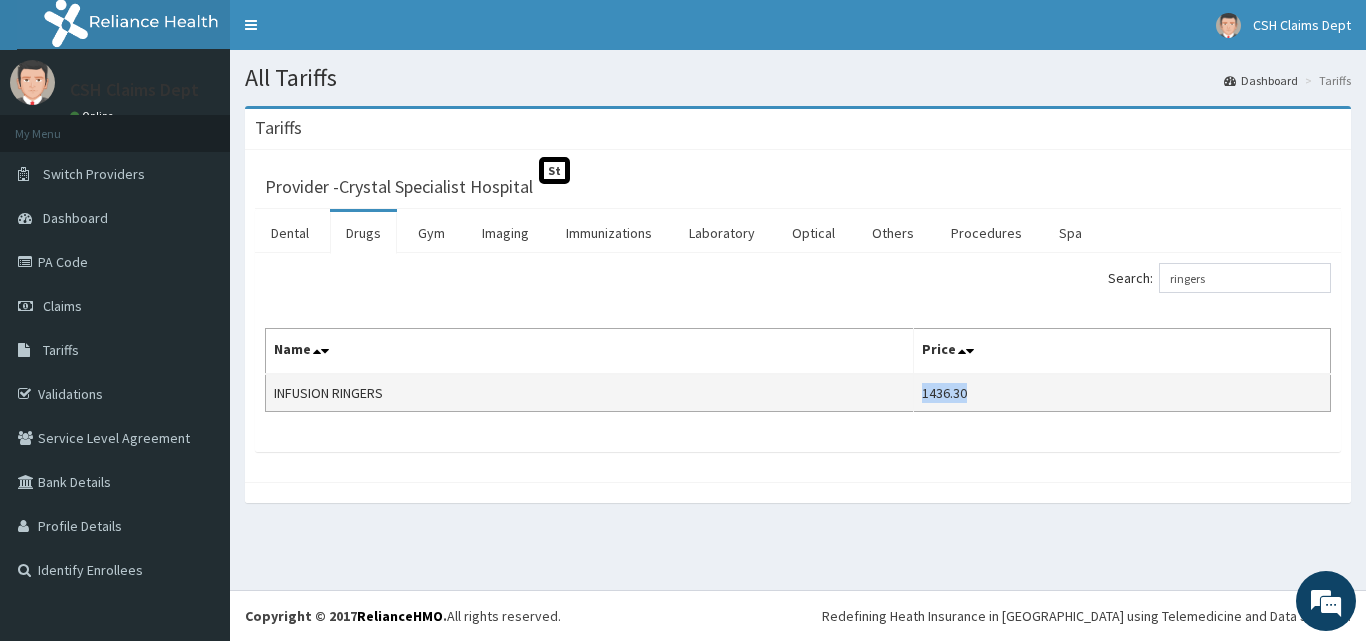 drag, startPoint x: 1003, startPoint y: 391, endPoint x: 938, endPoint y: 385, distance: 65.27634 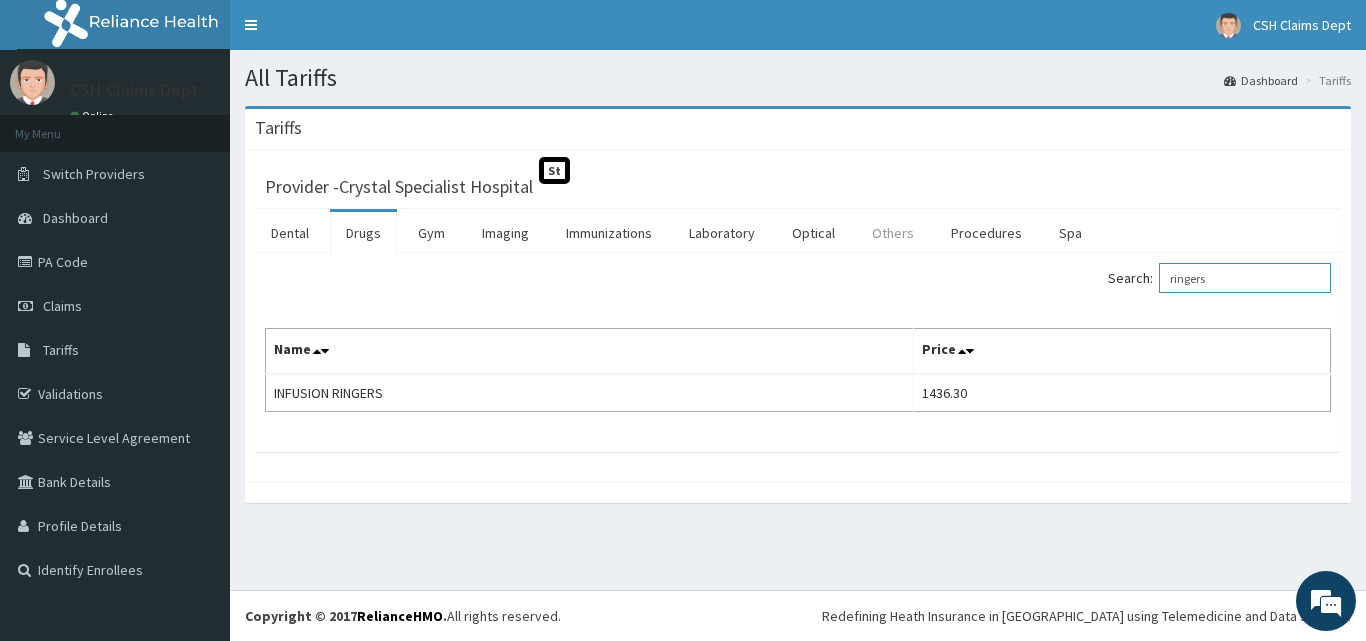 drag, startPoint x: 1249, startPoint y: 281, endPoint x: 915, endPoint y: 216, distance: 340.26608 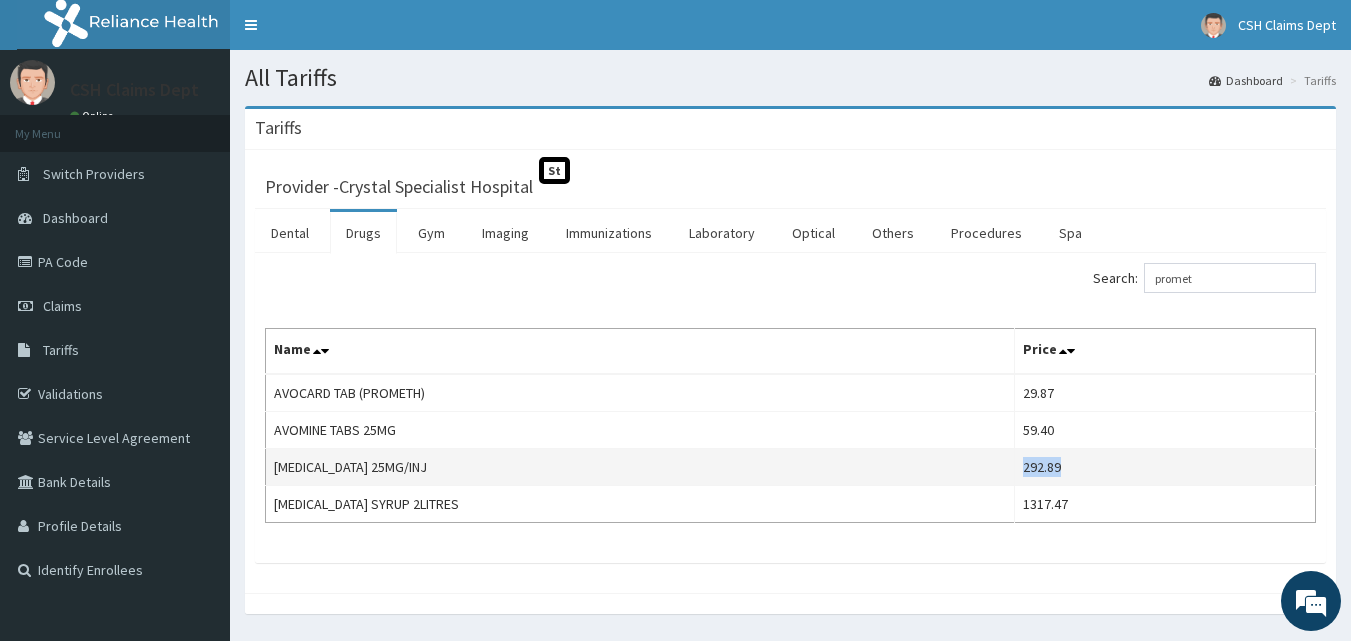 drag, startPoint x: 1056, startPoint y: 476, endPoint x: 1029, endPoint y: 476, distance: 27 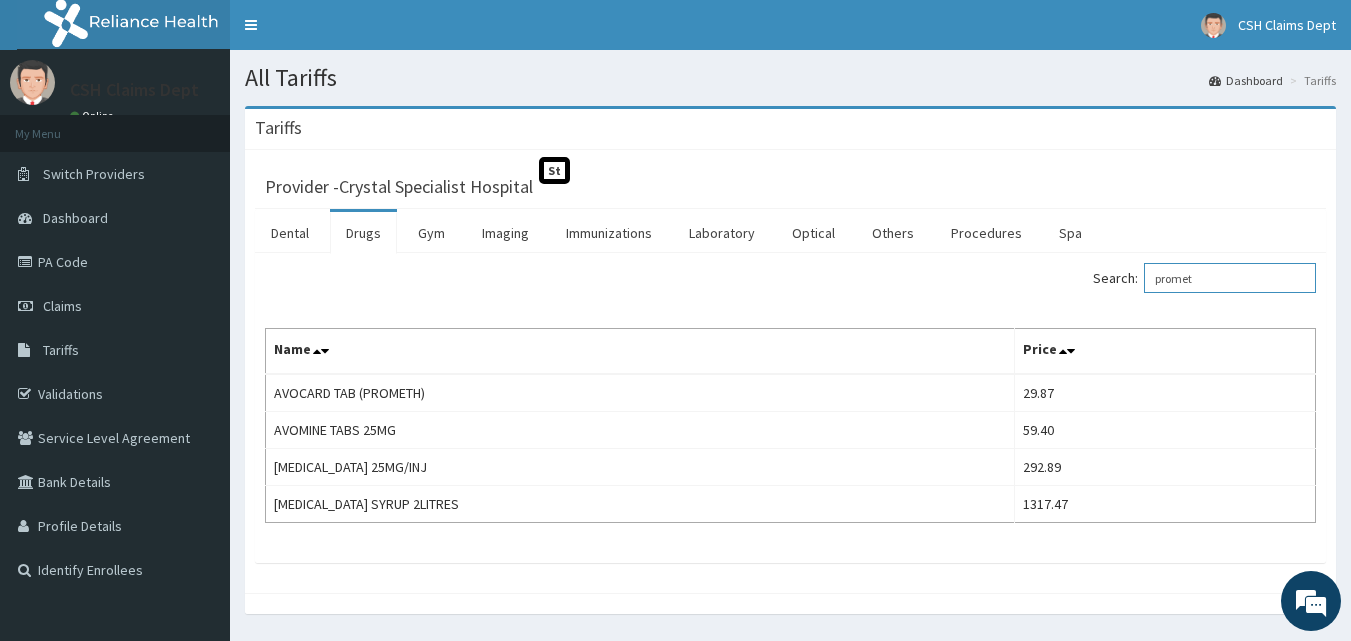drag, startPoint x: 1242, startPoint y: 271, endPoint x: 1027, endPoint y: 263, distance: 215.14879 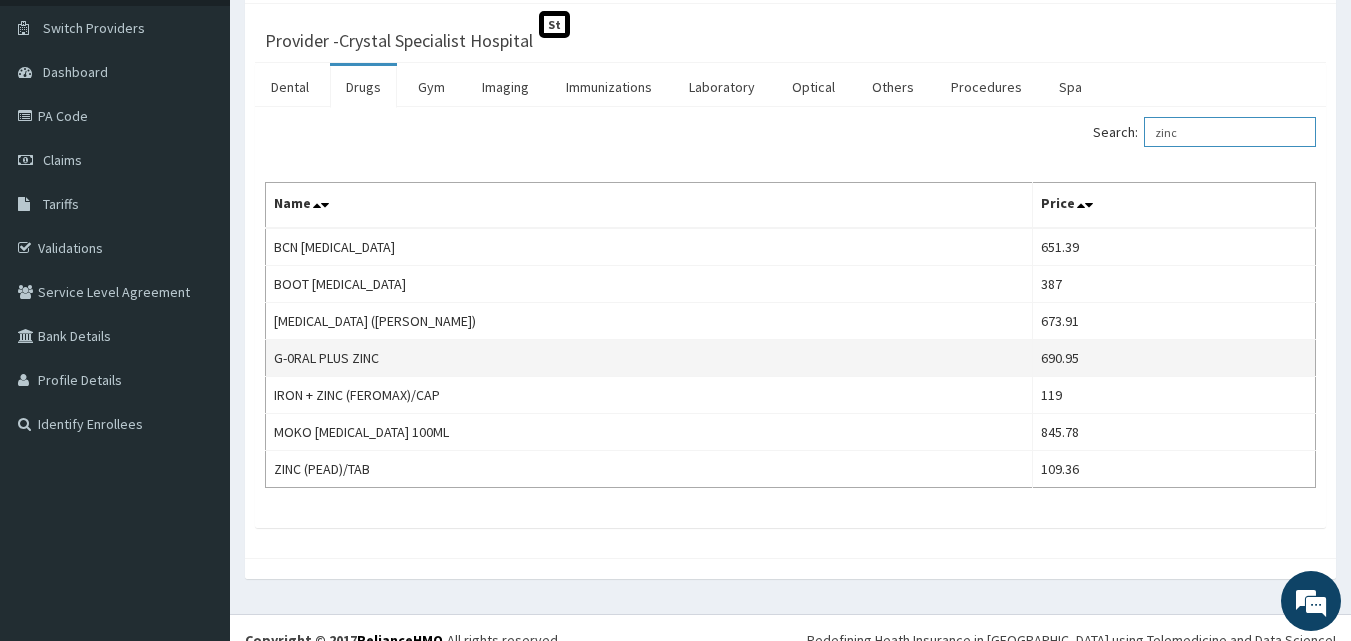 scroll, scrollTop: 170, scrollLeft: 0, axis: vertical 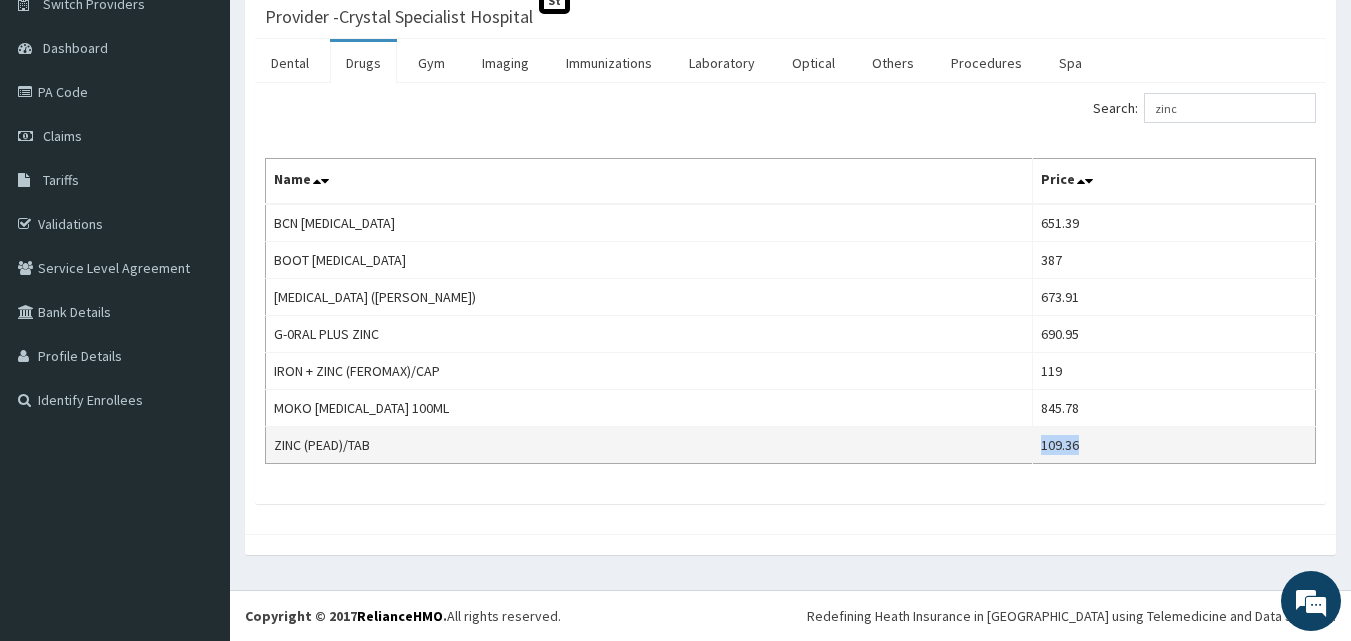 drag, startPoint x: 1102, startPoint y: 452, endPoint x: 1019, endPoint y: 451, distance: 83.00603 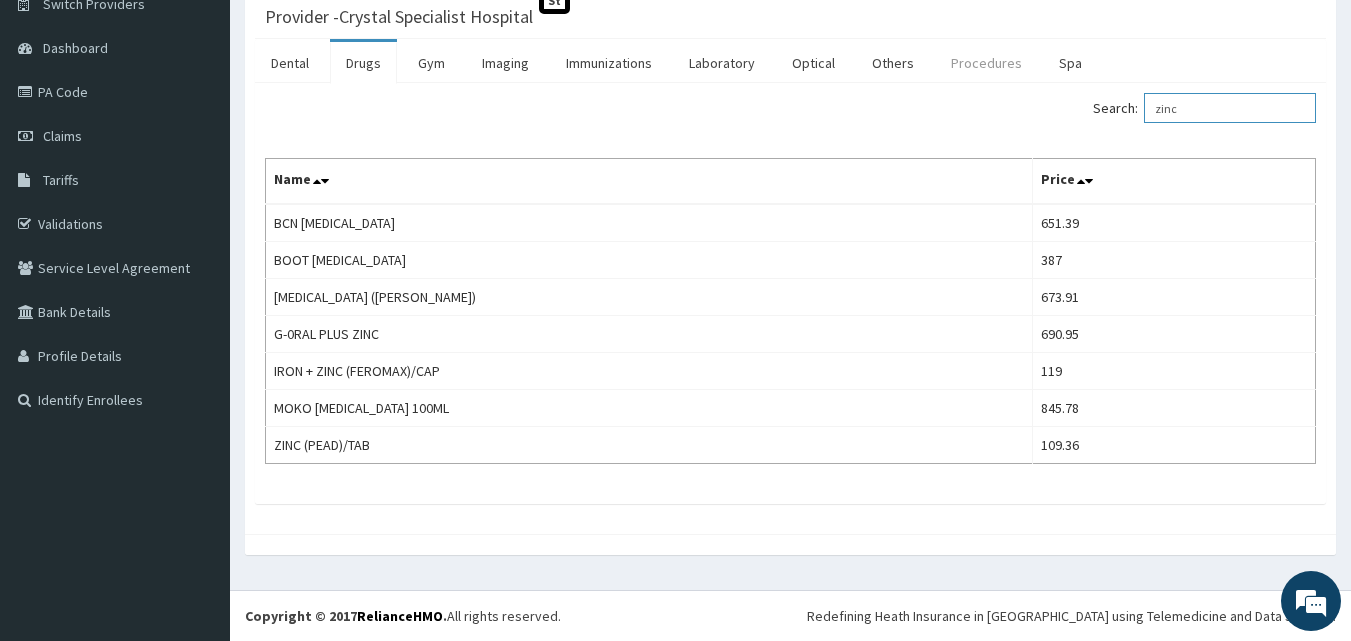 drag, startPoint x: 1210, startPoint y: 109, endPoint x: 966, endPoint y: 73, distance: 246.64143 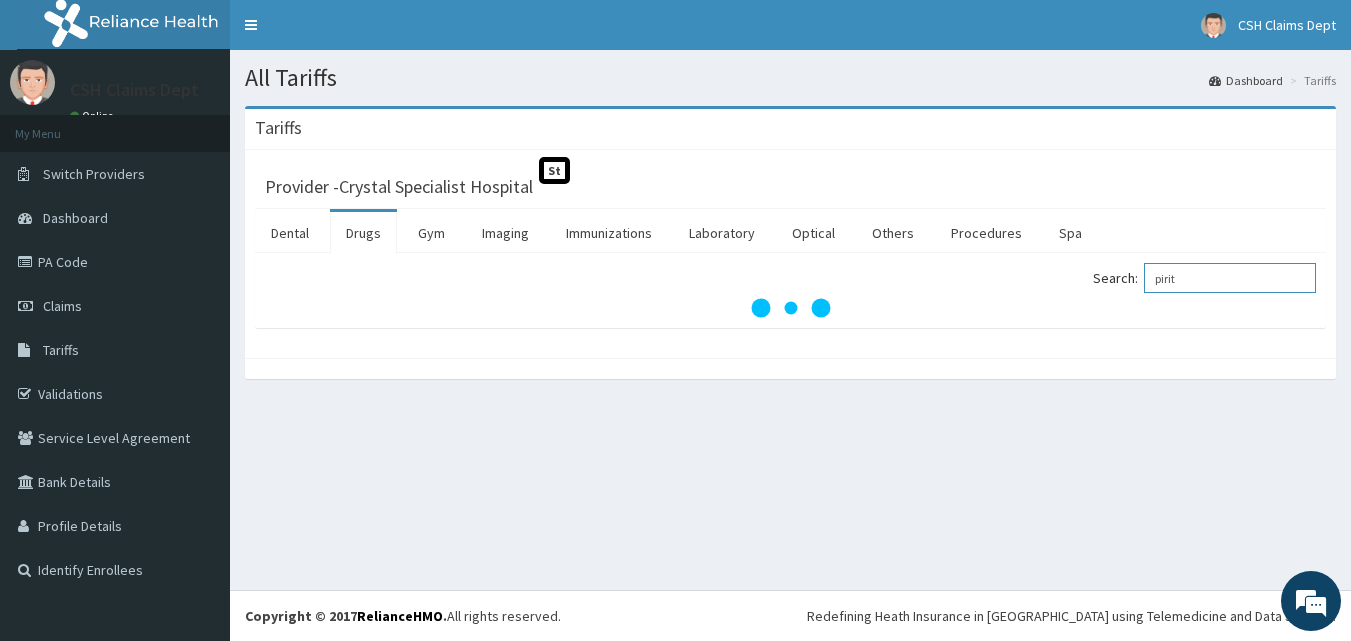 scroll, scrollTop: 0, scrollLeft: 0, axis: both 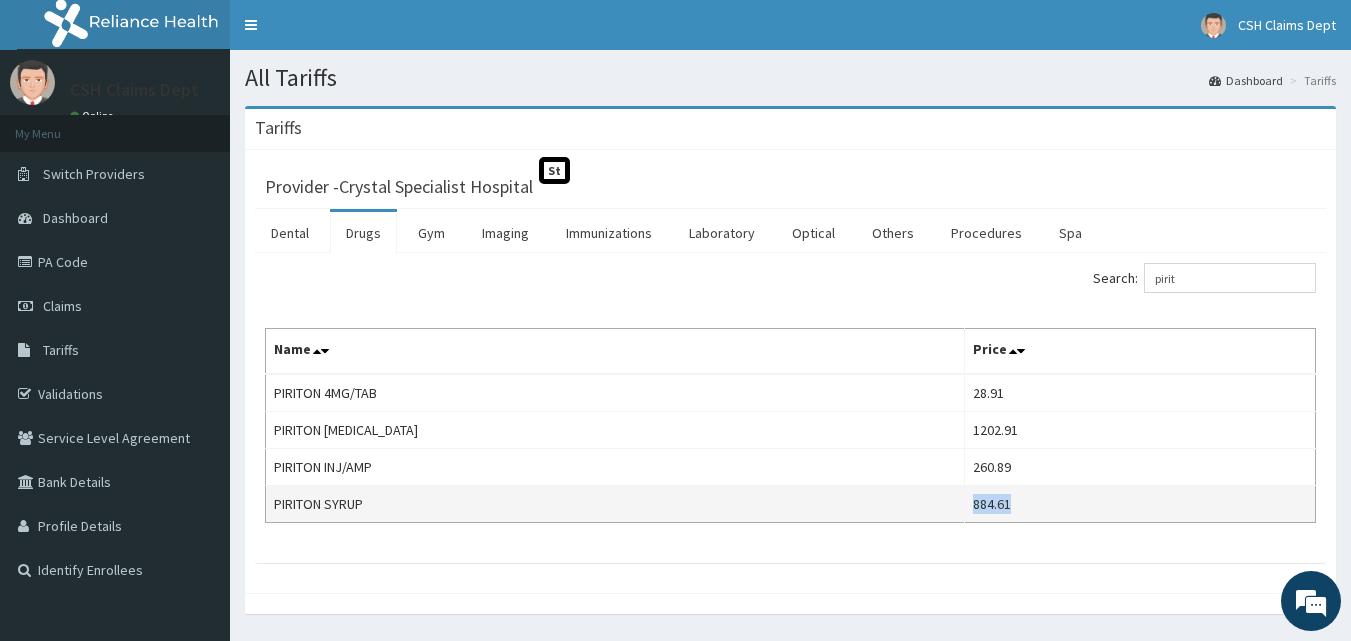 drag, startPoint x: 1030, startPoint y: 498, endPoint x: 963, endPoint y: 508, distance: 67.74216 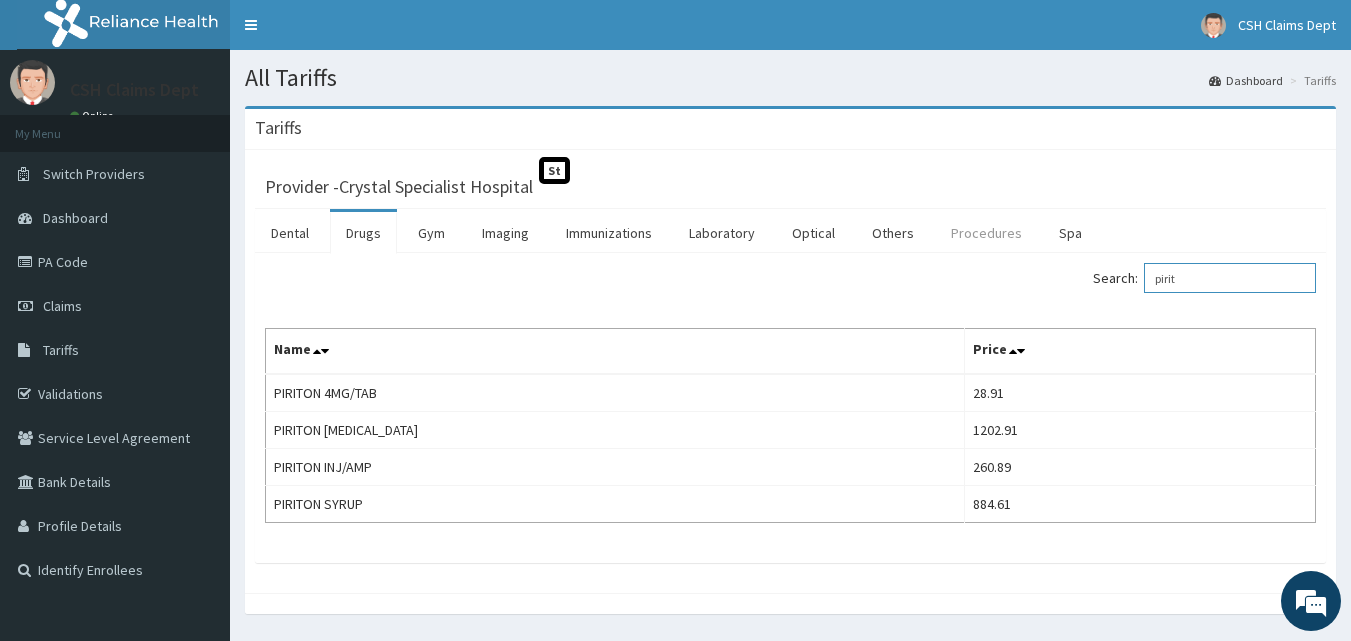 drag, startPoint x: 1088, startPoint y: 270, endPoint x: 961, endPoint y: 230, distance: 133.15028 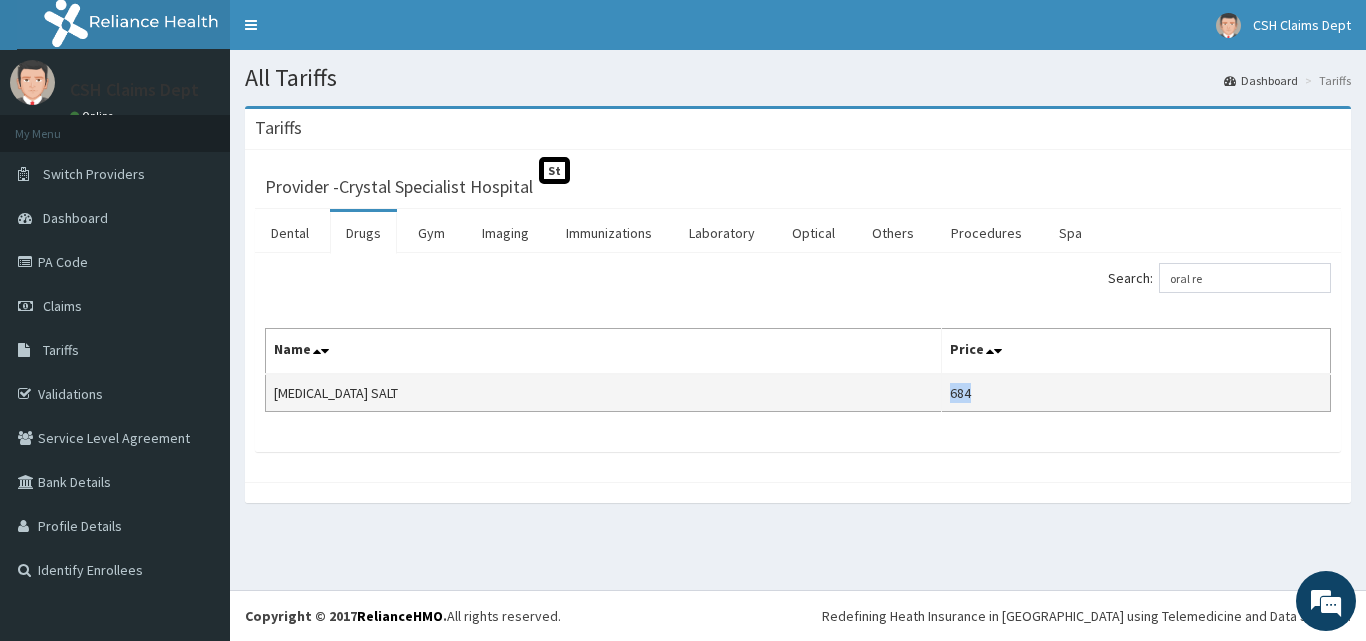 drag, startPoint x: 1031, startPoint y: 398, endPoint x: 997, endPoint y: 391, distance: 34.713108 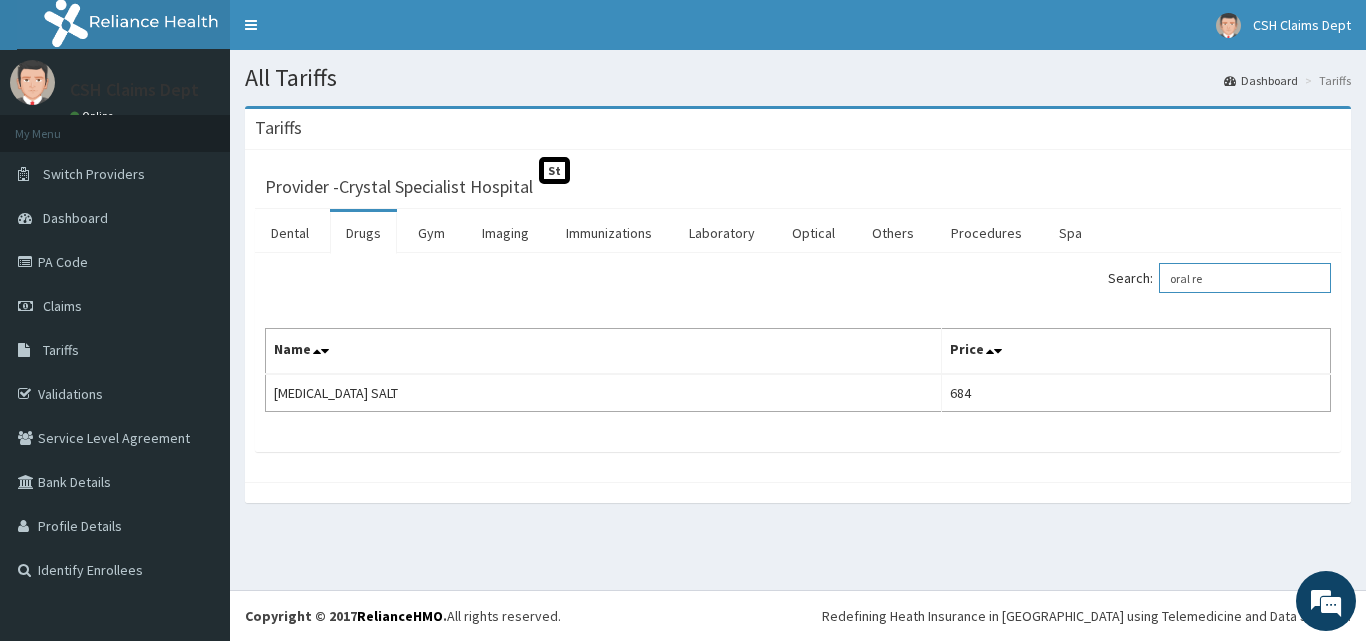 drag, startPoint x: 1257, startPoint y: 284, endPoint x: 1108, endPoint y: 287, distance: 149.0302 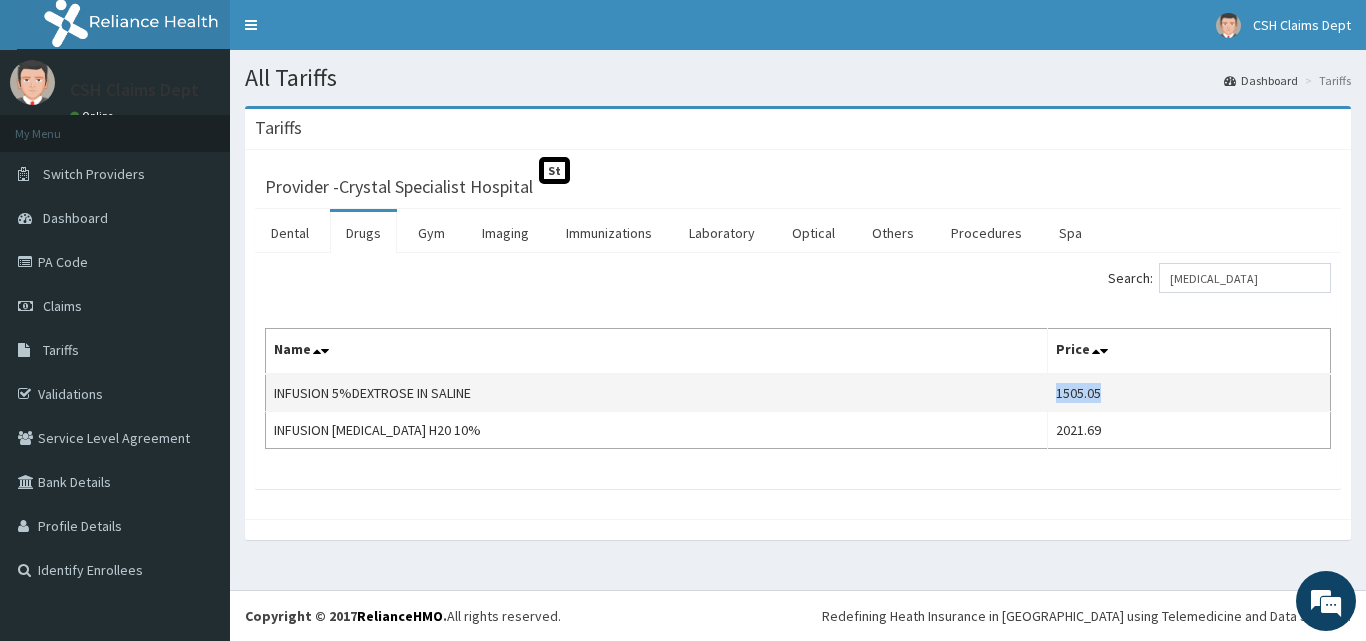drag, startPoint x: 1110, startPoint y: 393, endPoint x: 1052, endPoint y: 394, distance: 58.00862 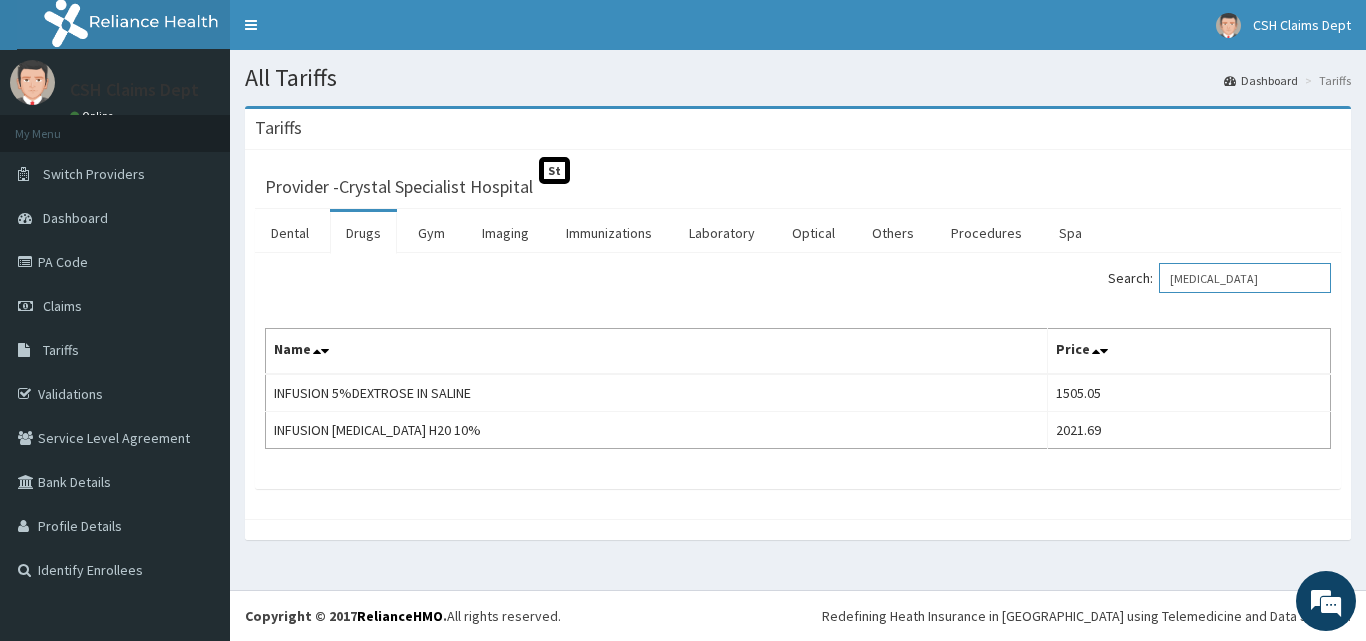 drag, startPoint x: 1255, startPoint y: 292, endPoint x: 1109, endPoint y: 260, distance: 149.46571 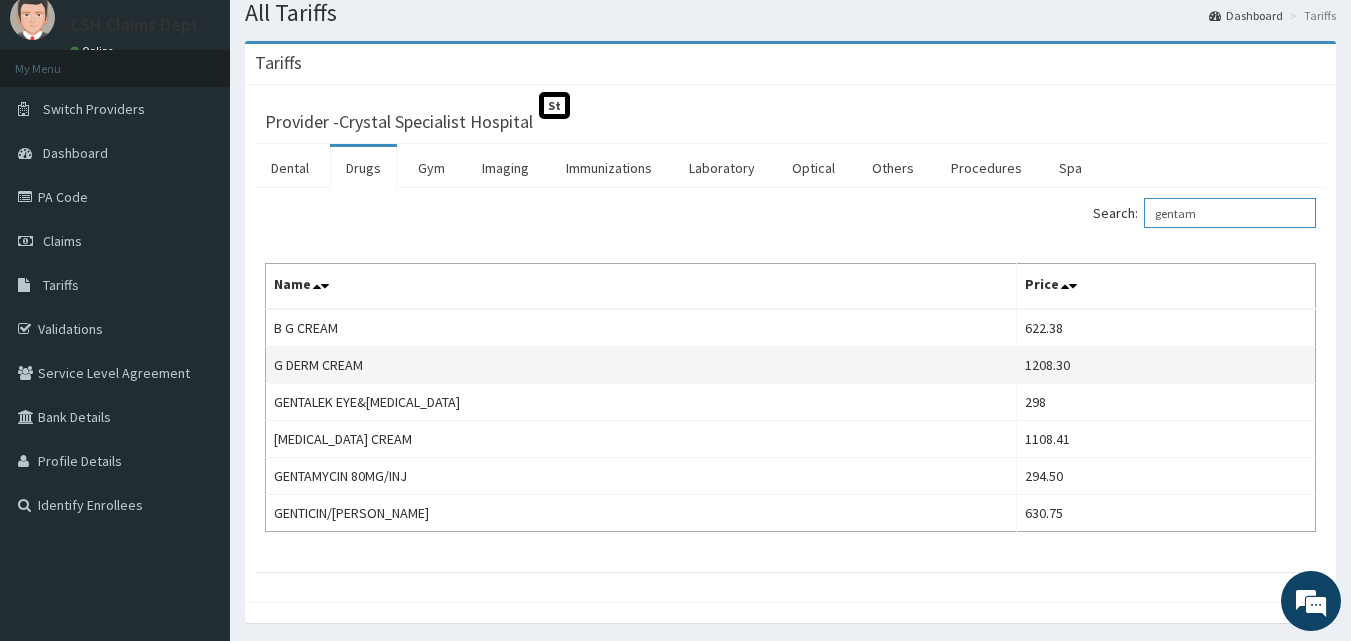 scroll, scrollTop: 100, scrollLeft: 0, axis: vertical 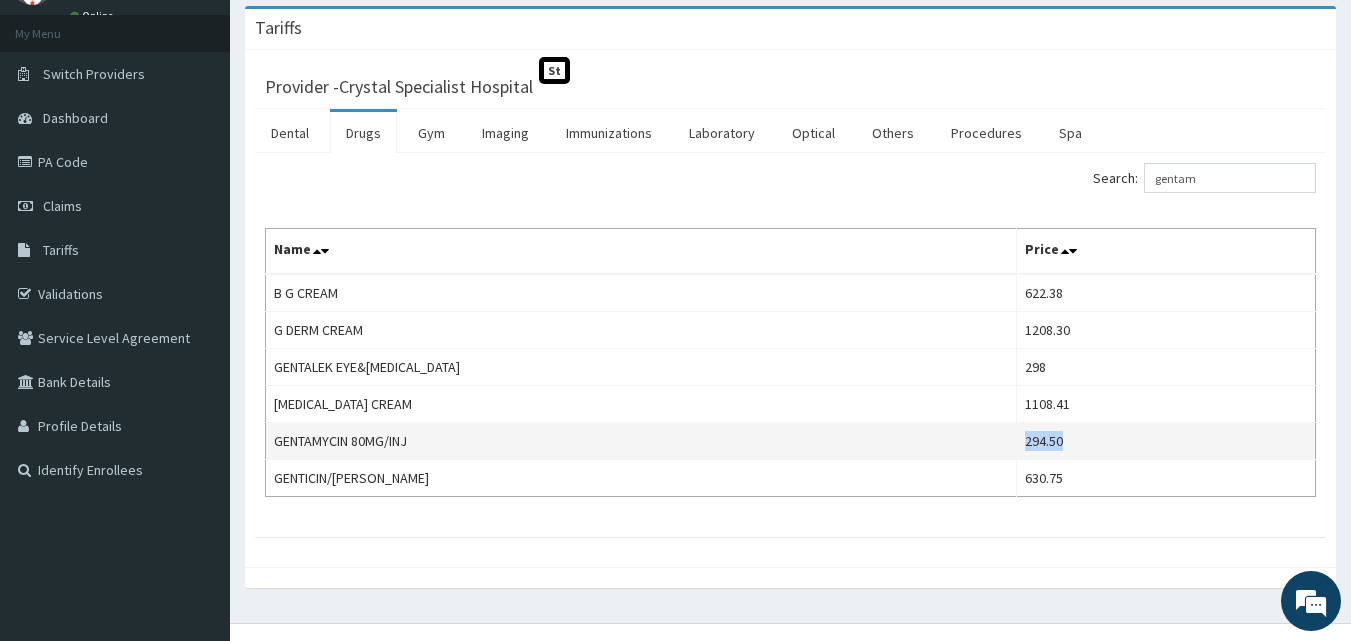 drag, startPoint x: 1024, startPoint y: 445, endPoint x: 992, endPoint y: 446, distance: 32.01562 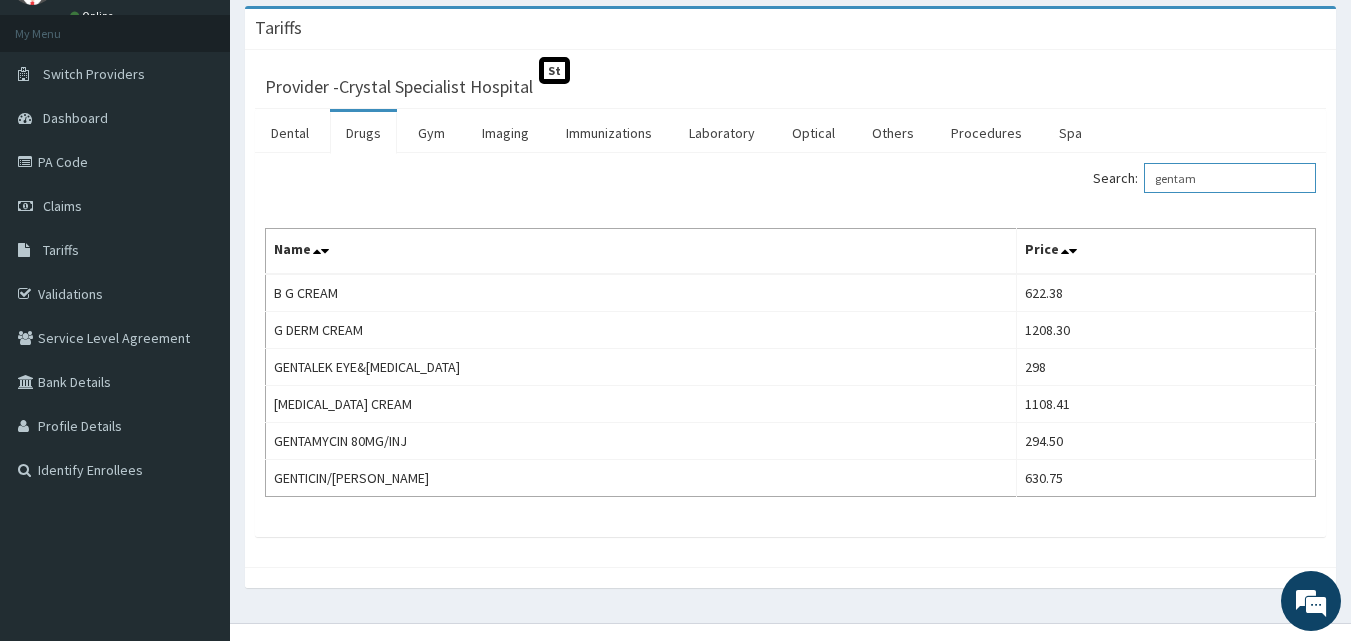 drag, startPoint x: 1230, startPoint y: 182, endPoint x: 1107, endPoint y: 197, distance: 123.911255 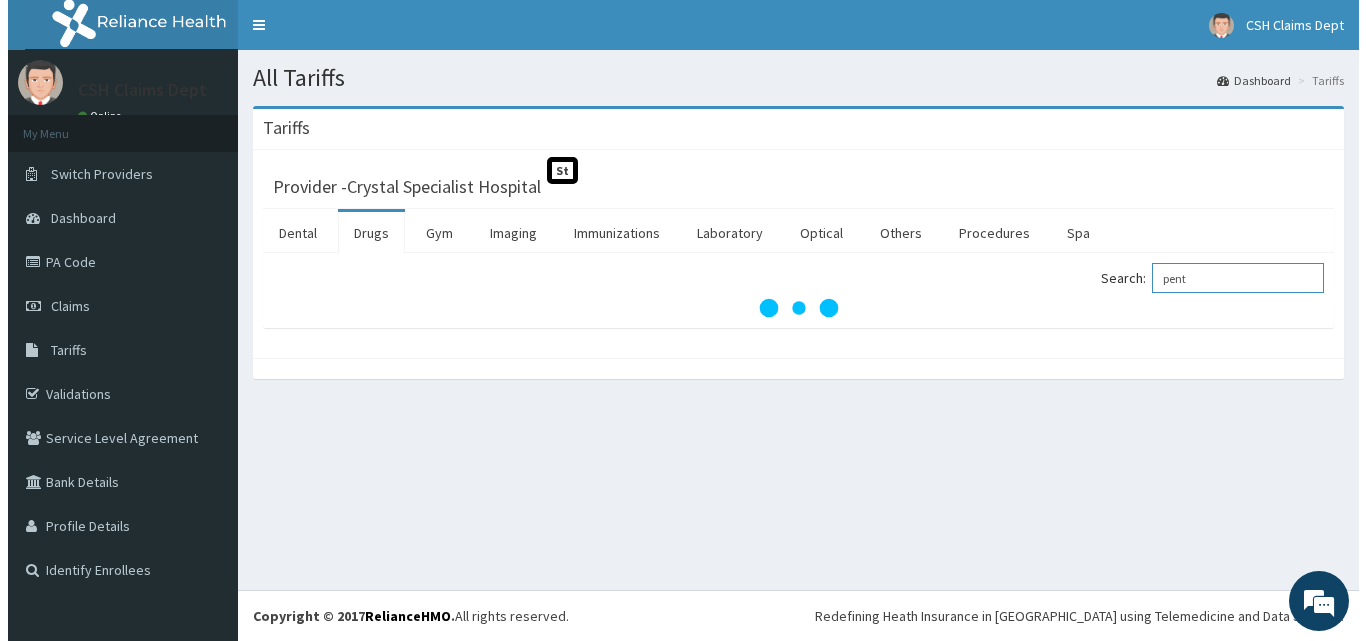 scroll, scrollTop: 0, scrollLeft: 0, axis: both 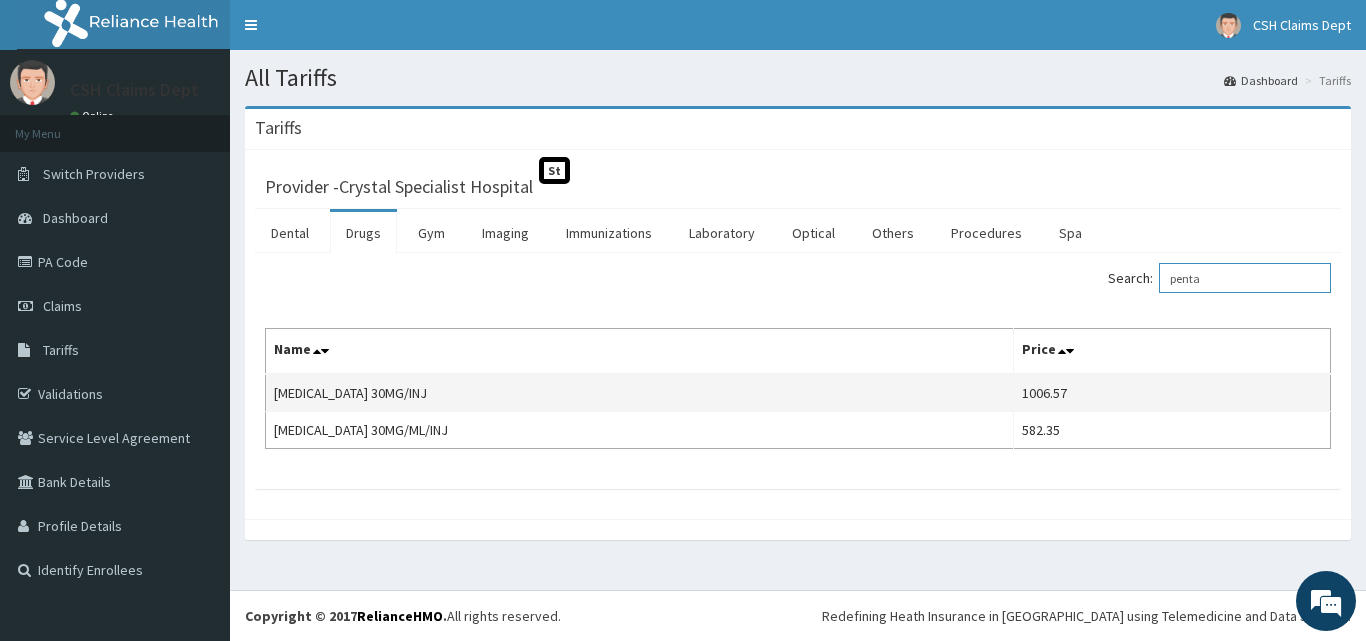 type on "penta" 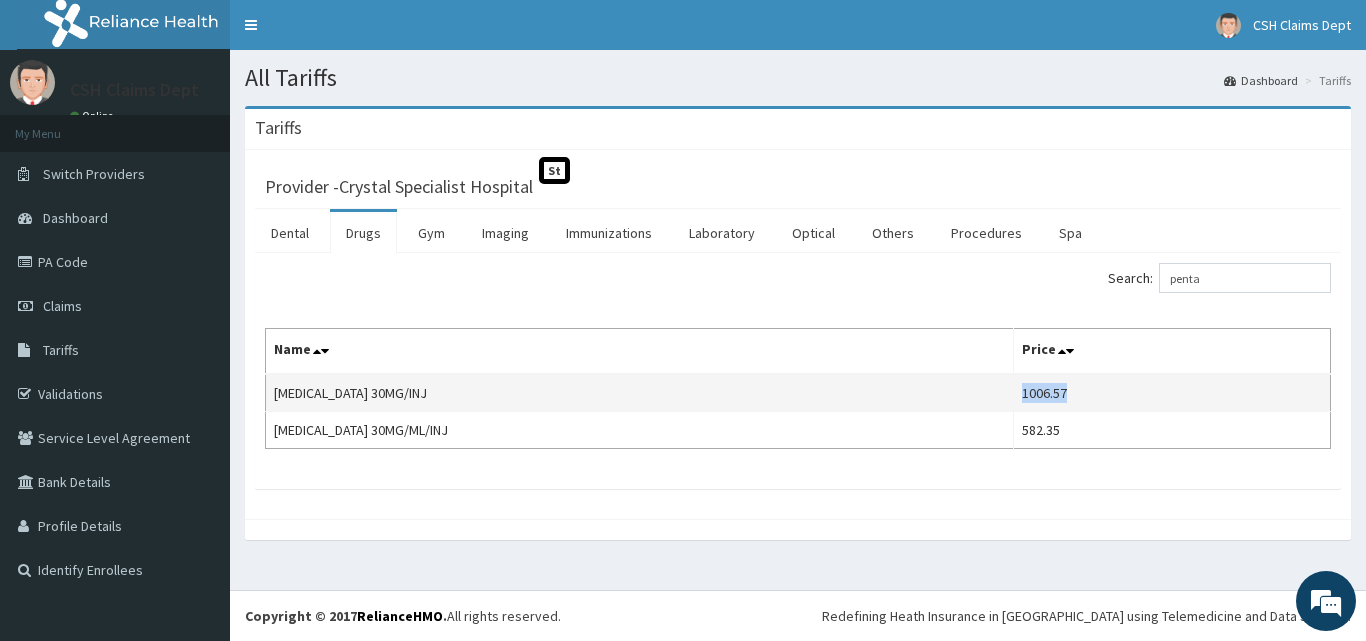 drag, startPoint x: 1134, startPoint y: 400, endPoint x: 1072, endPoint y: 394, distance: 62.289646 